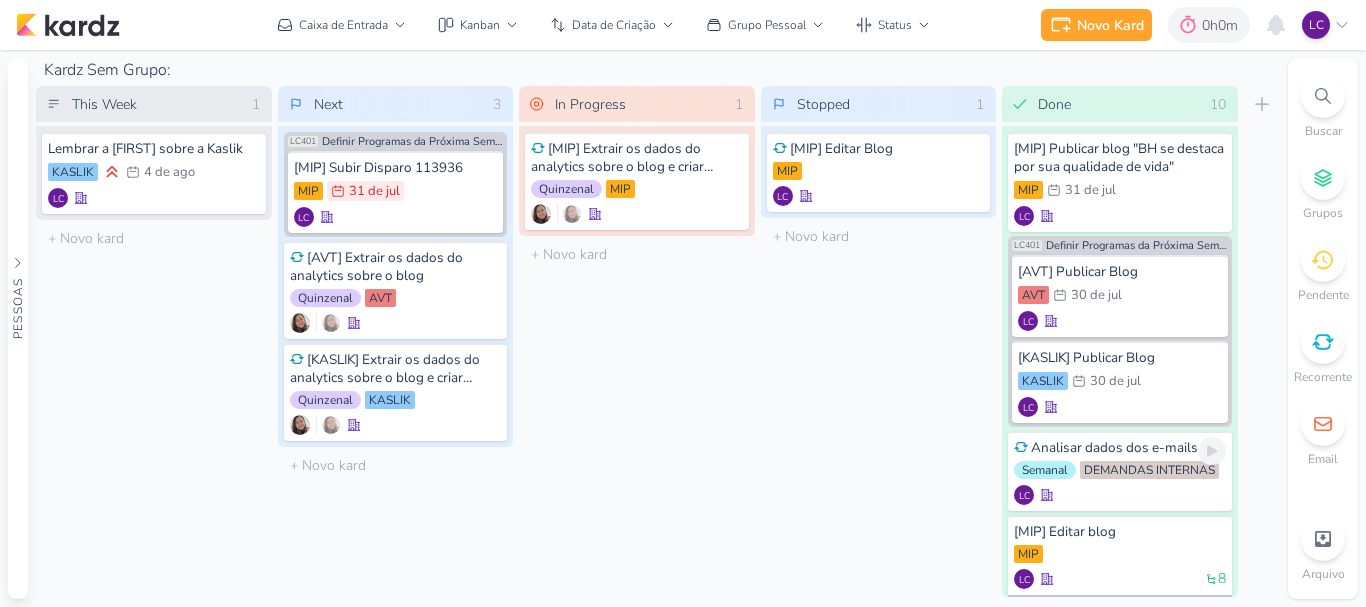 scroll, scrollTop: 0, scrollLeft: 0, axis: both 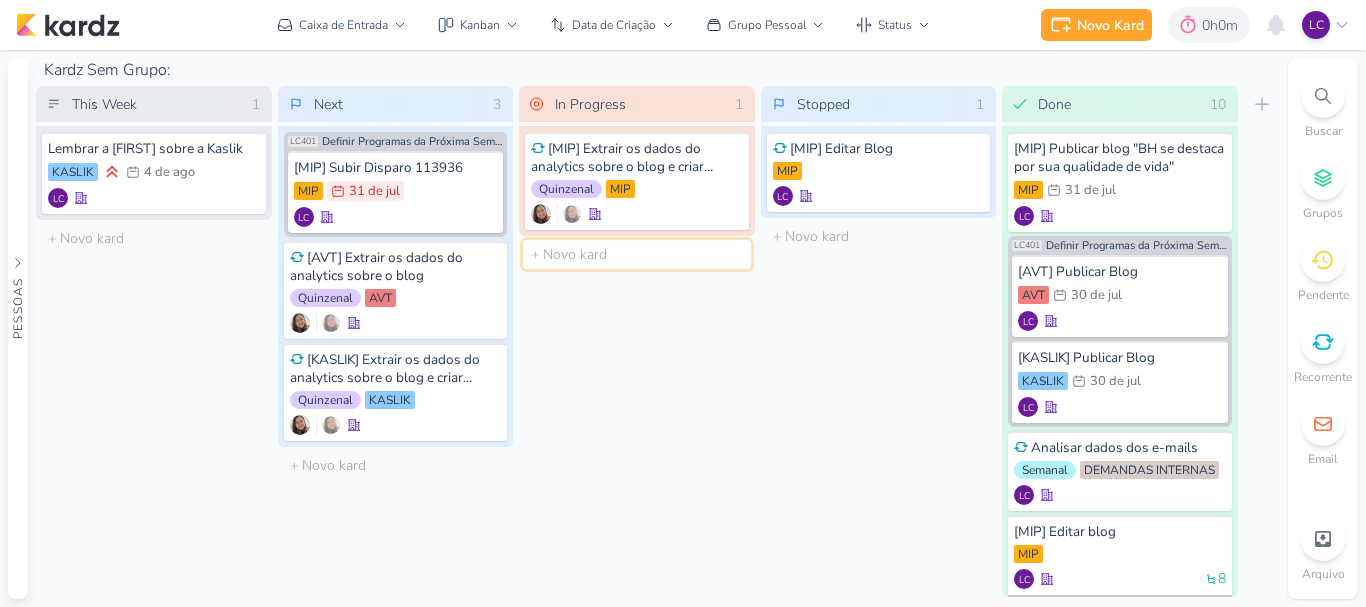 click at bounding box center [637, 254] 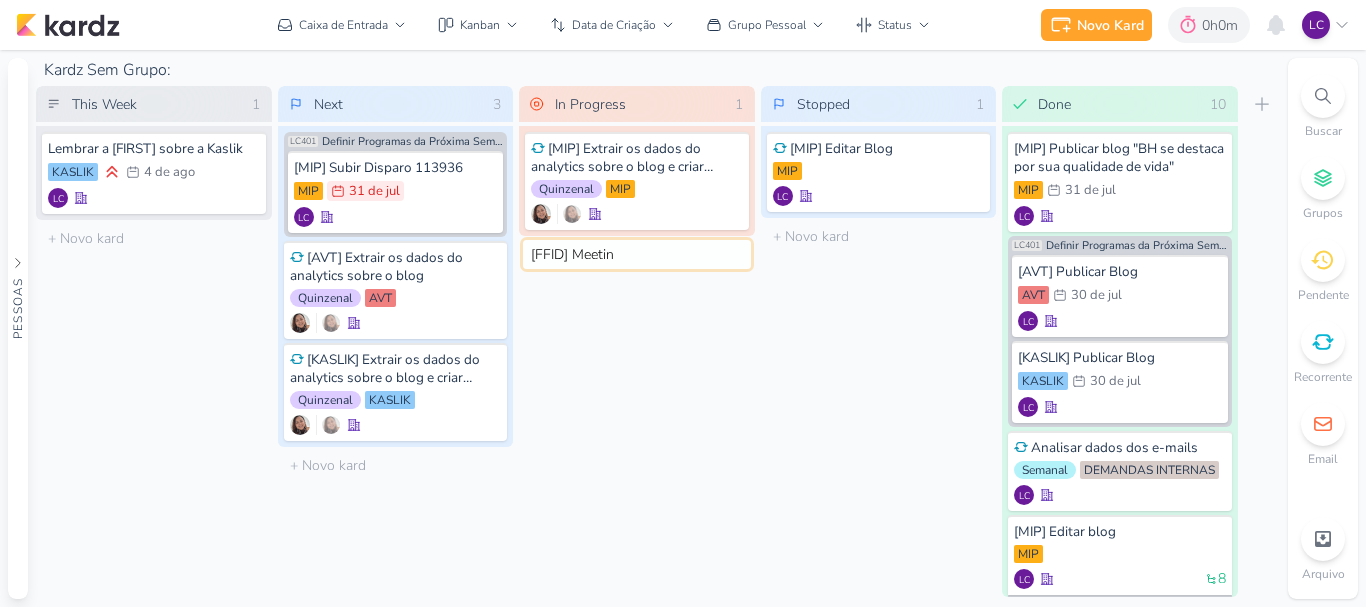 type on "[FFID] Meeting" 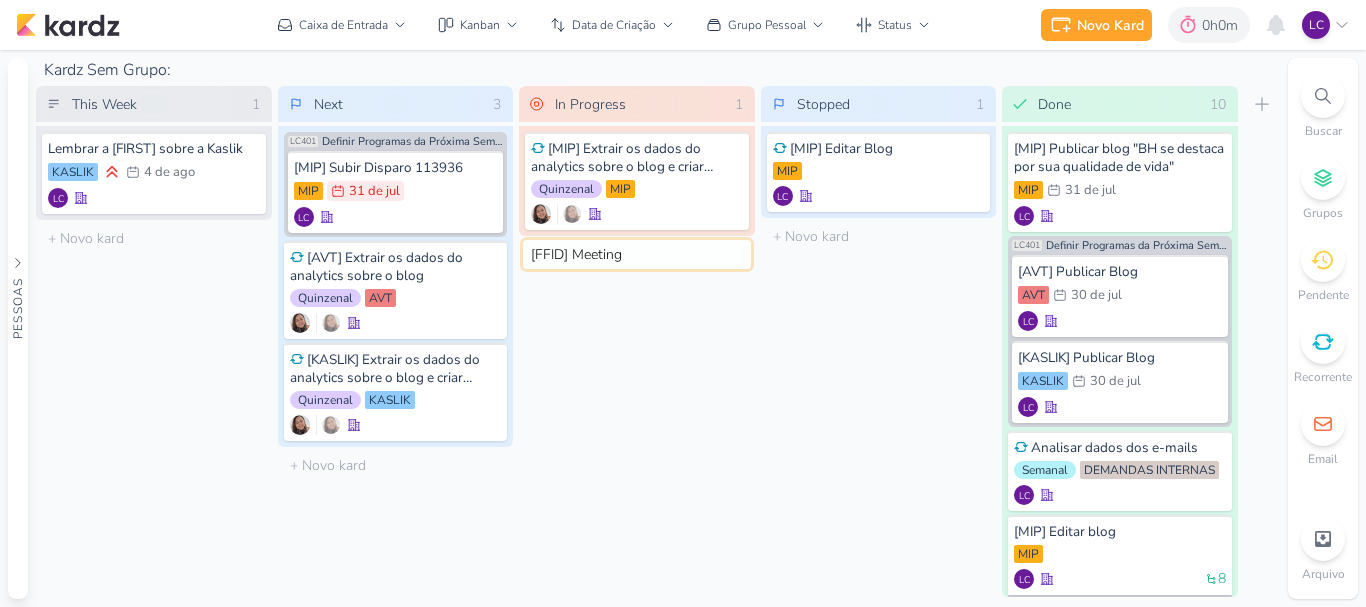 type 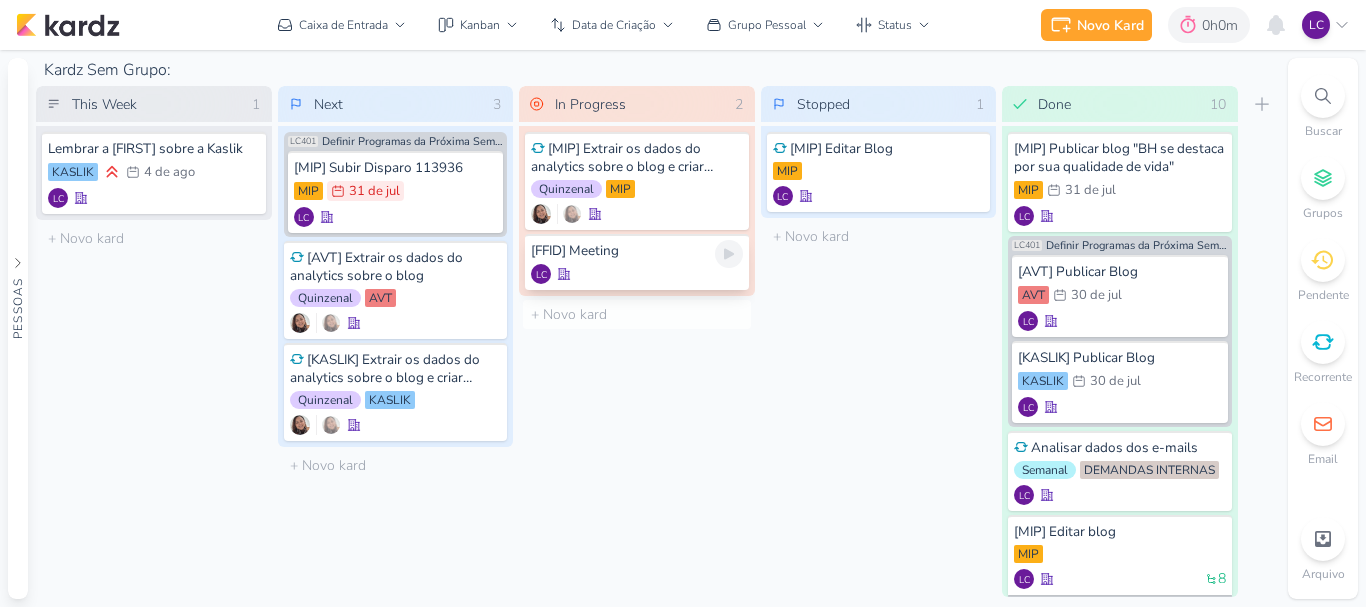 click on "[FFID] Meeting
LC" at bounding box center (637, 262) 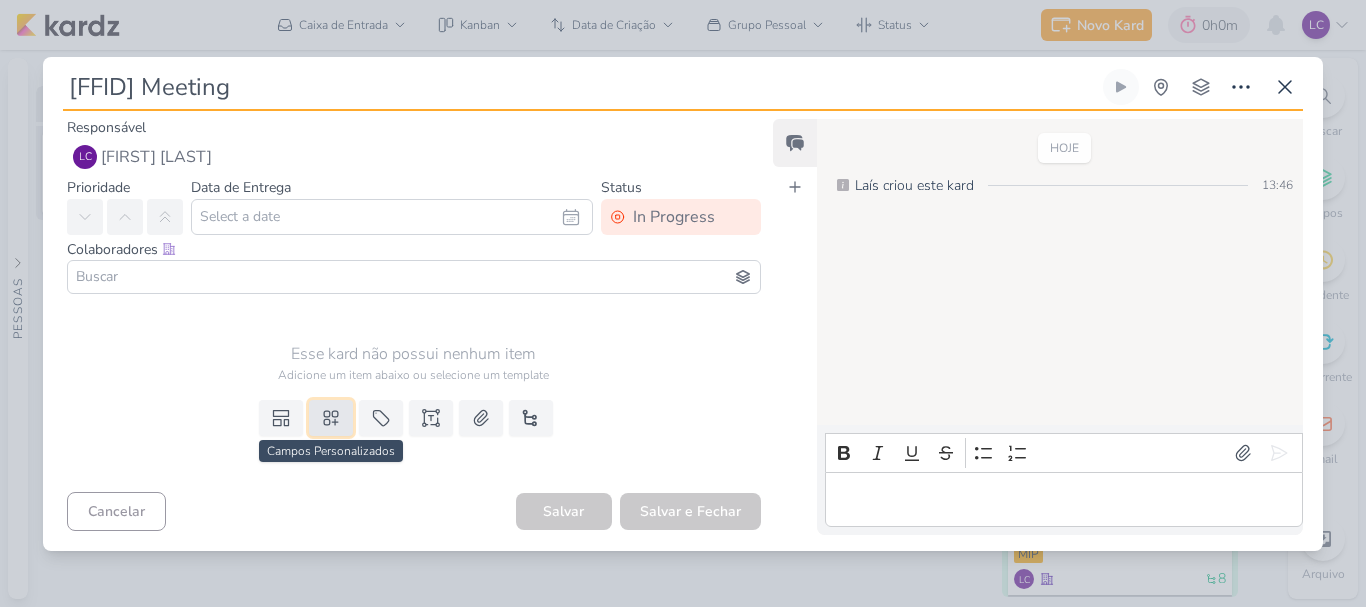 click 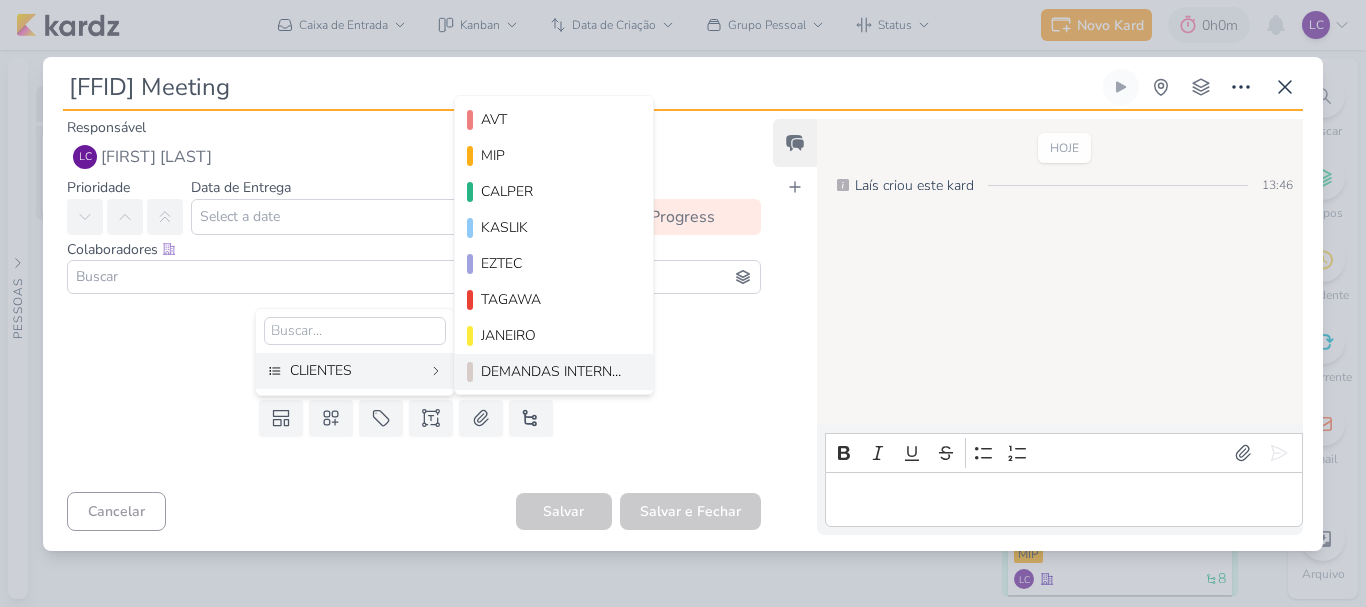 click on "DEMANDAS INTERNAS" at bounding box center [555, 371] 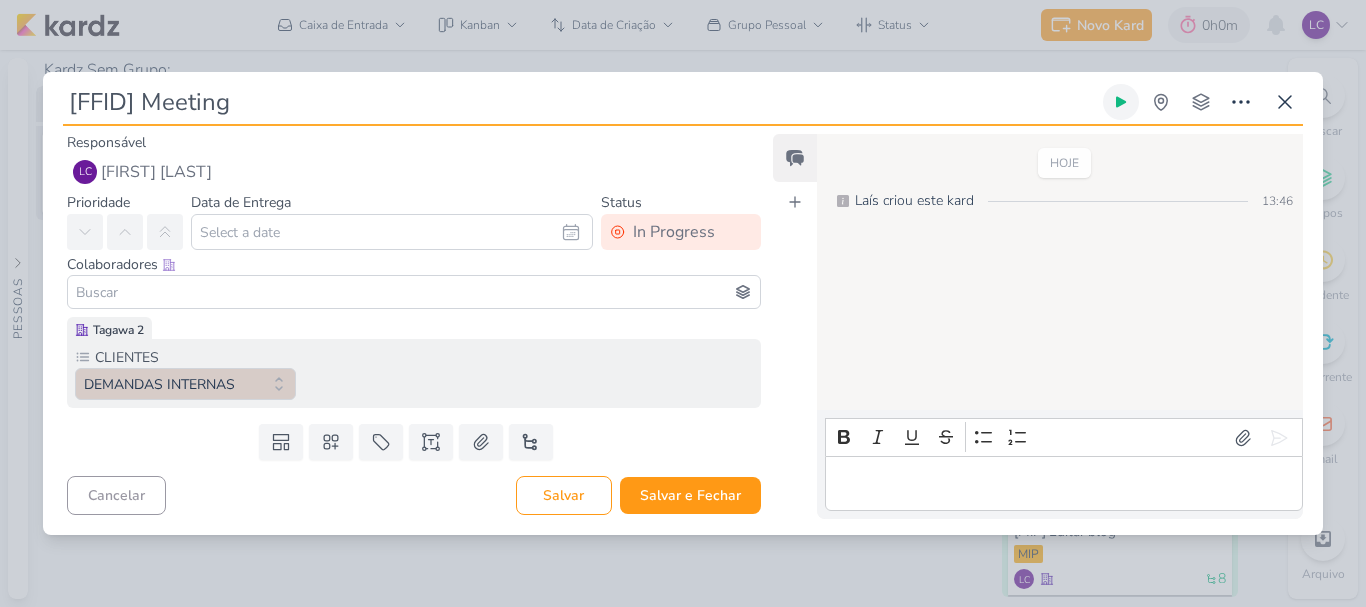 click 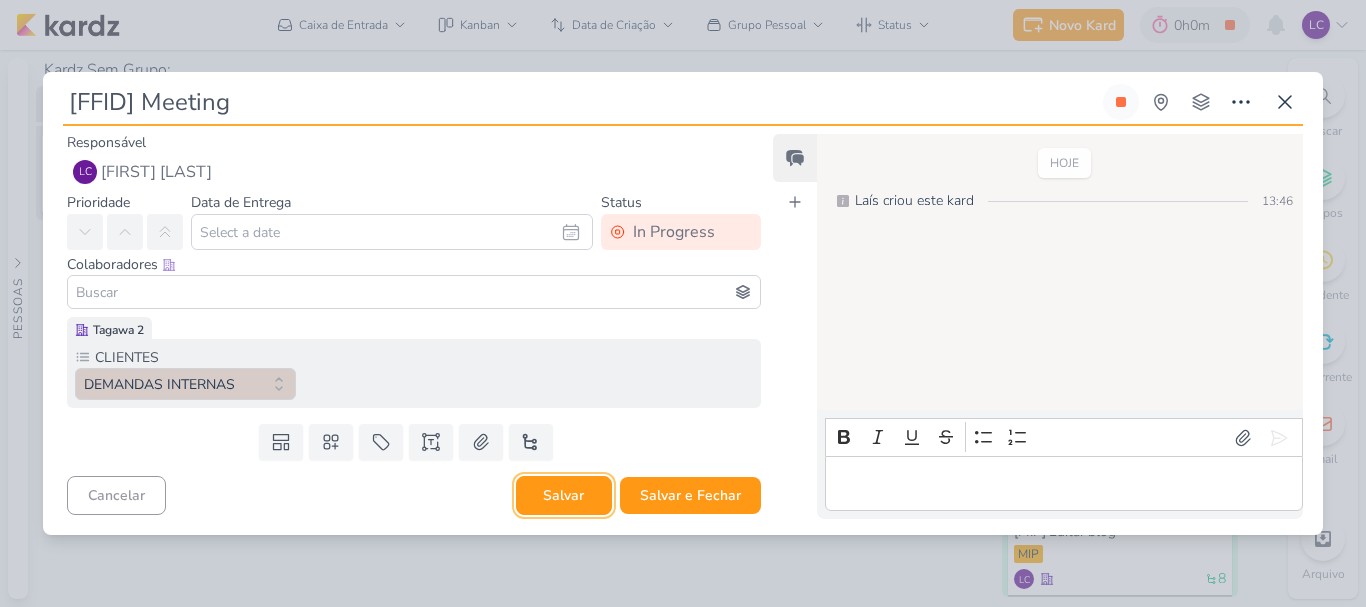 click on "Salvar" at bounding box center (564, 495) 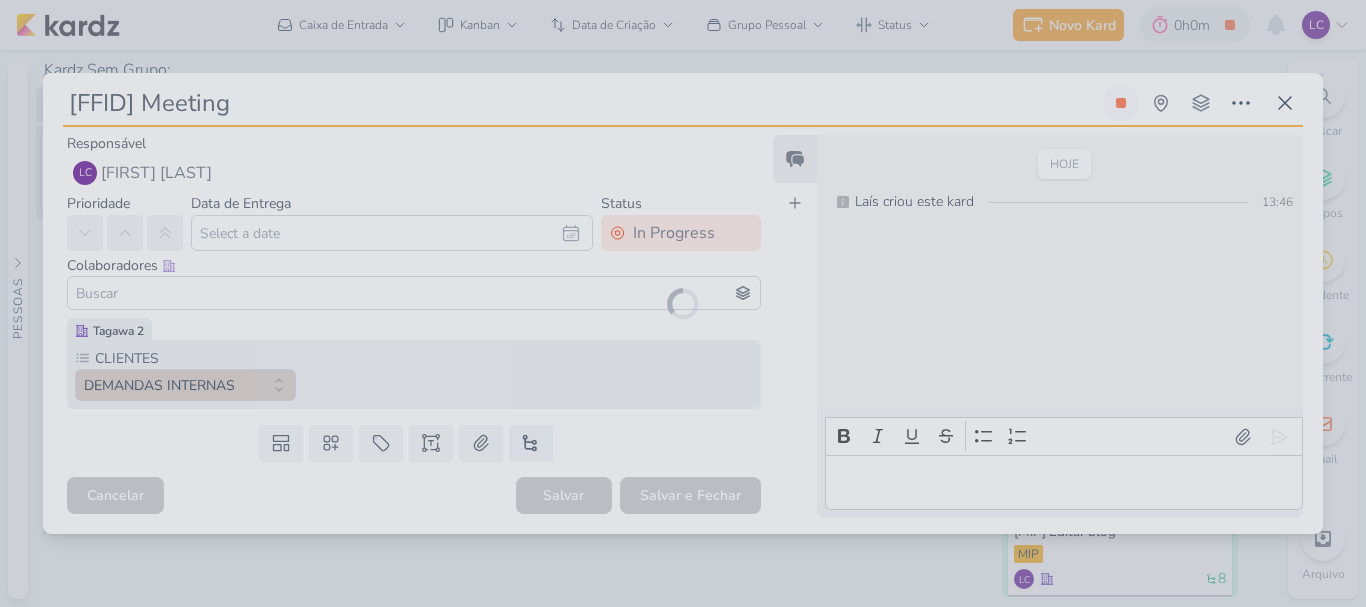 type 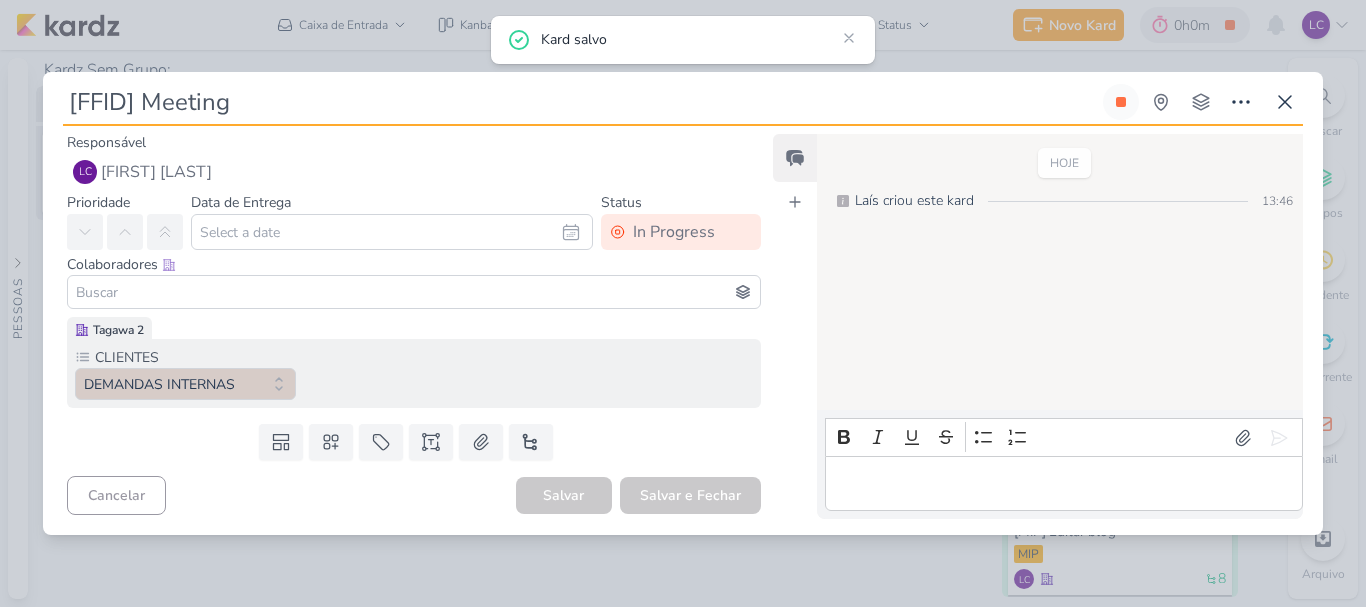 click on "[FFID] Meeting
Criado por mim" at bounding box center (683, 303) 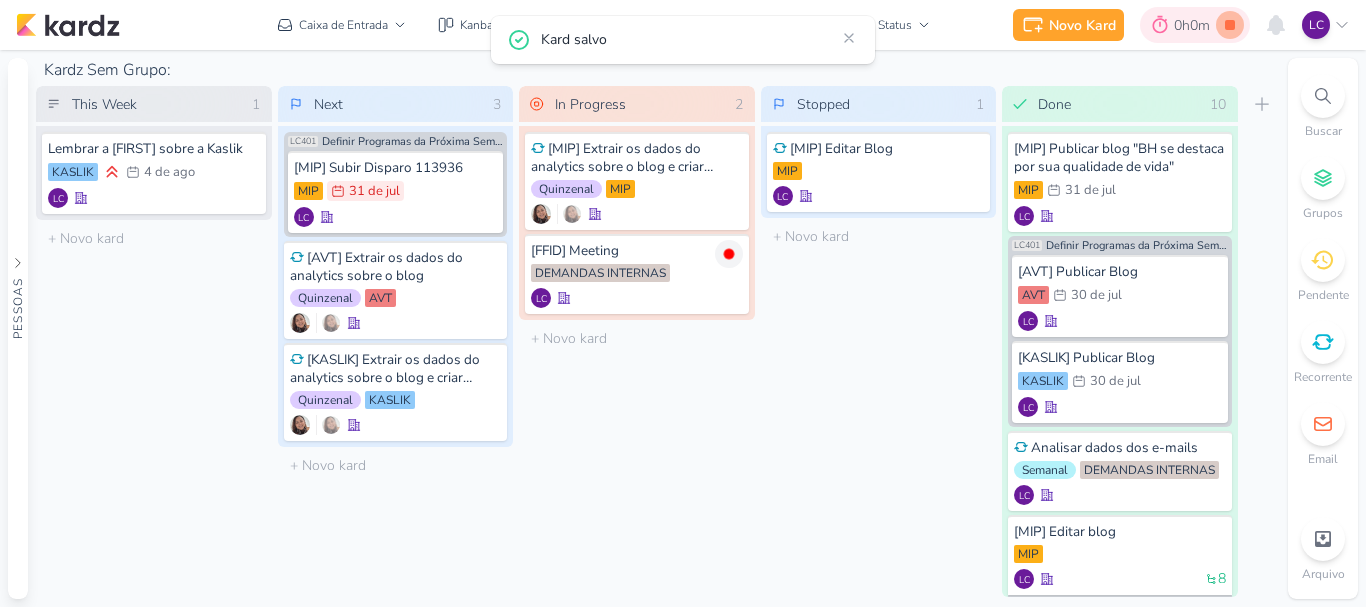 click 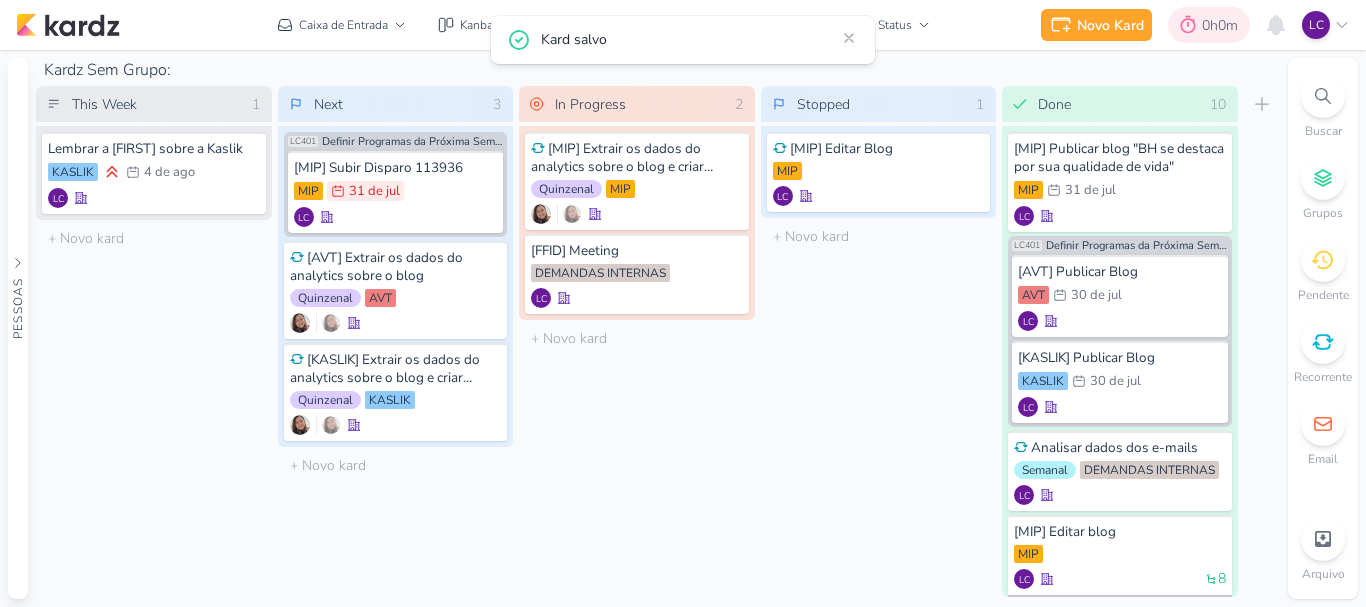 click on "0h0m" at bounding box center (1223, 25) 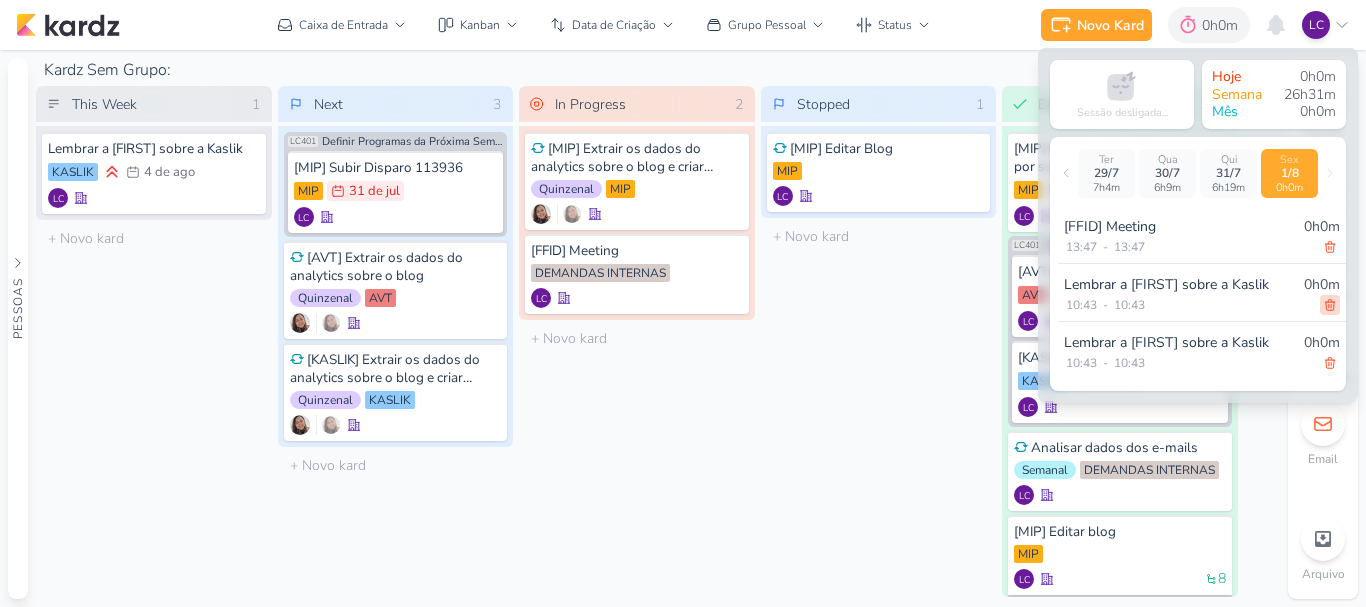click 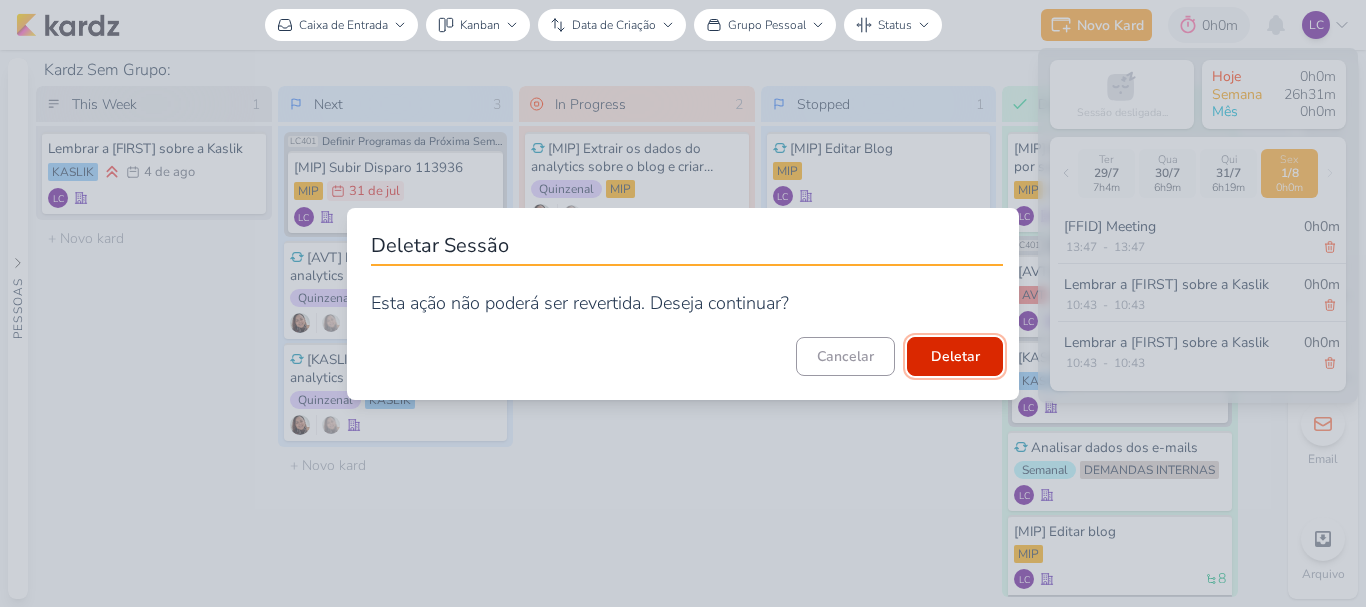 click on "Deletar" at bounding box center (955, 356) 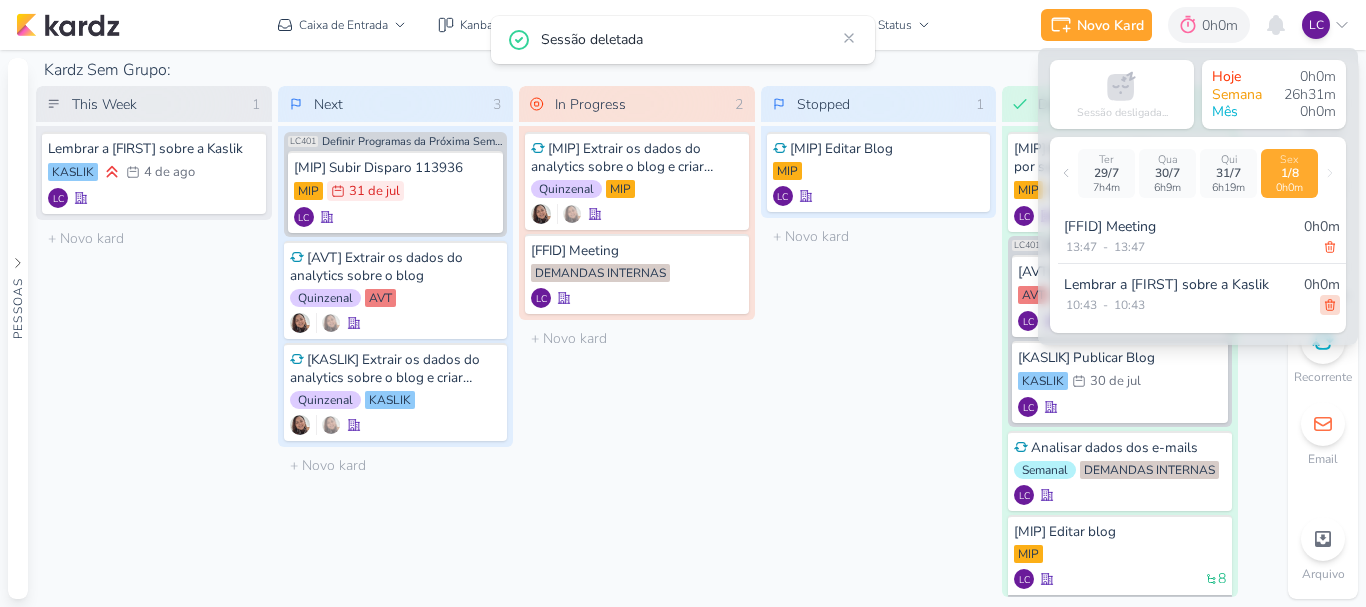 click 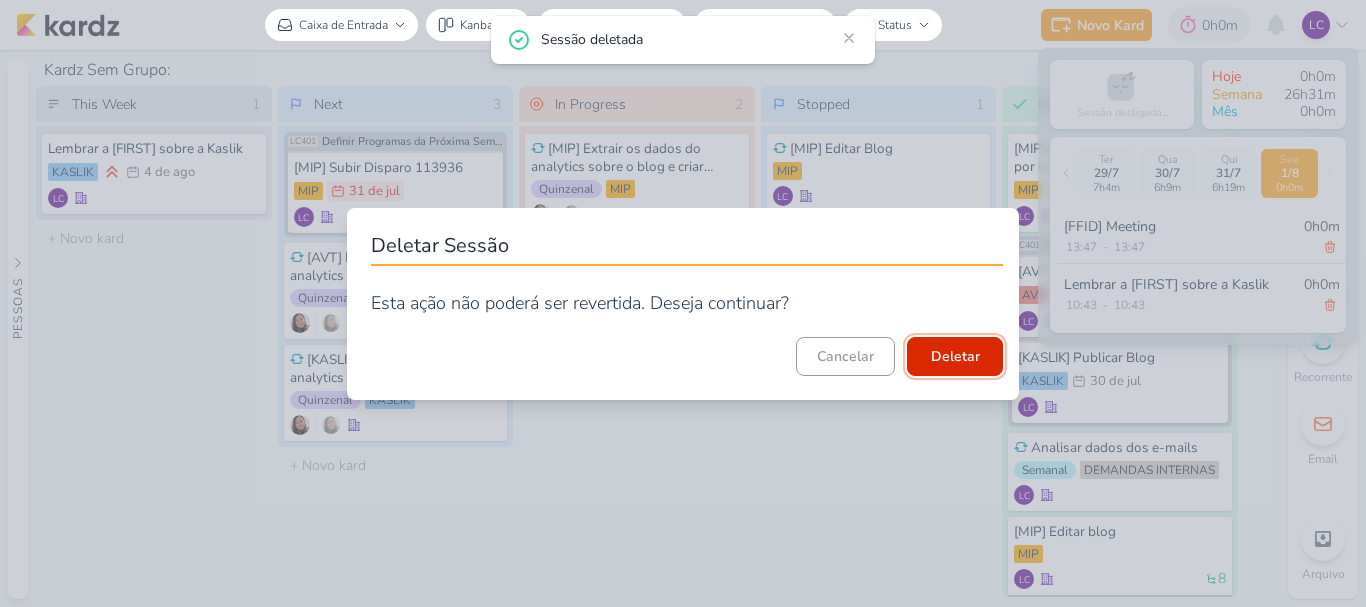click on "Deletar" at bounding box center (955, 356) 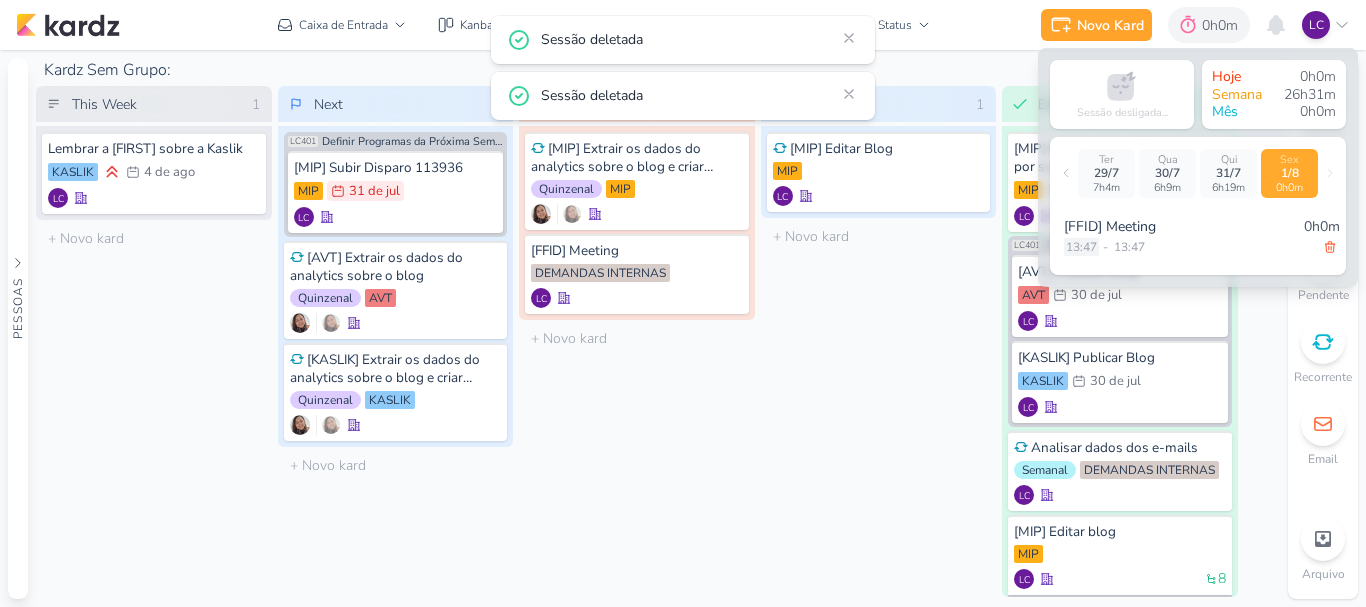 click on "13:47" at bounding box center (1081, 247) 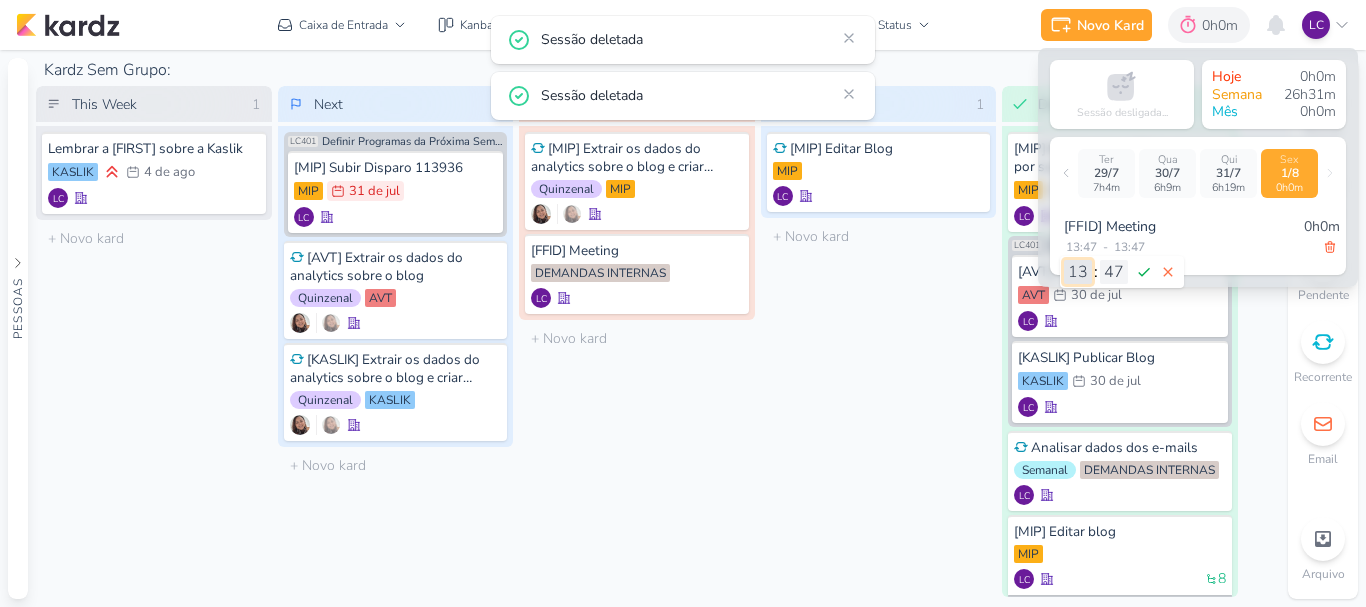 click on "00 01 02 03 04 05 06 07 08 09 10 11 12 13 14 15 16 17 18 19 20 21 22 23" at bounding box center [1078, 272] 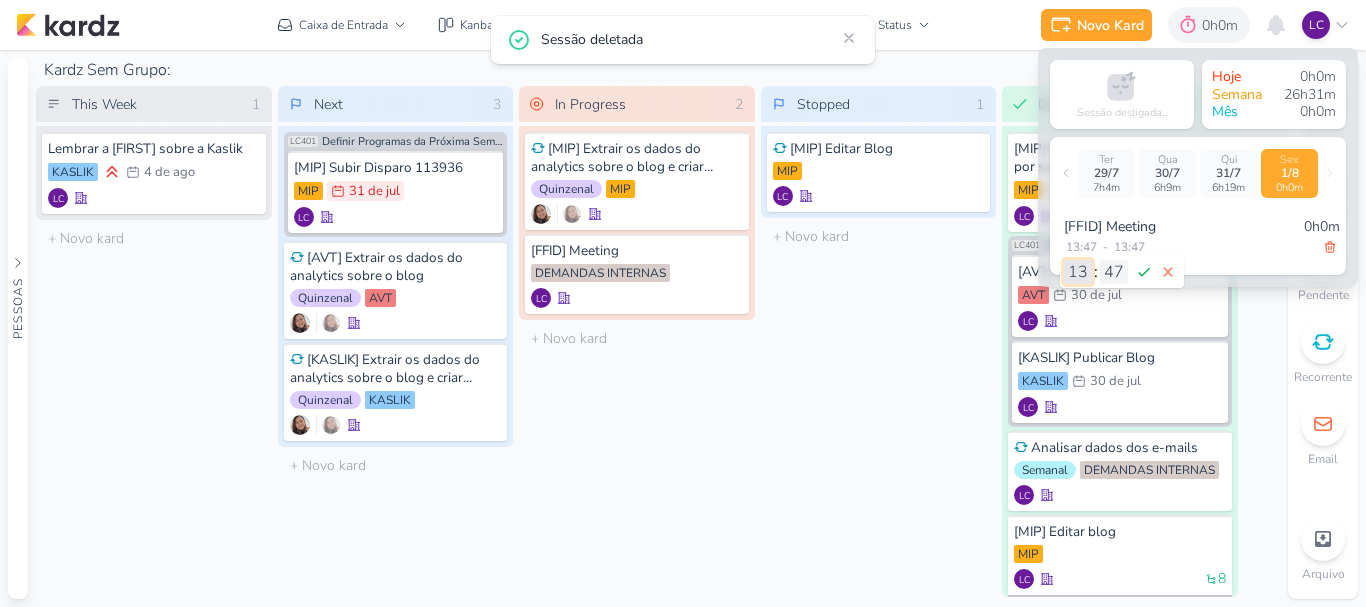 select on "11" 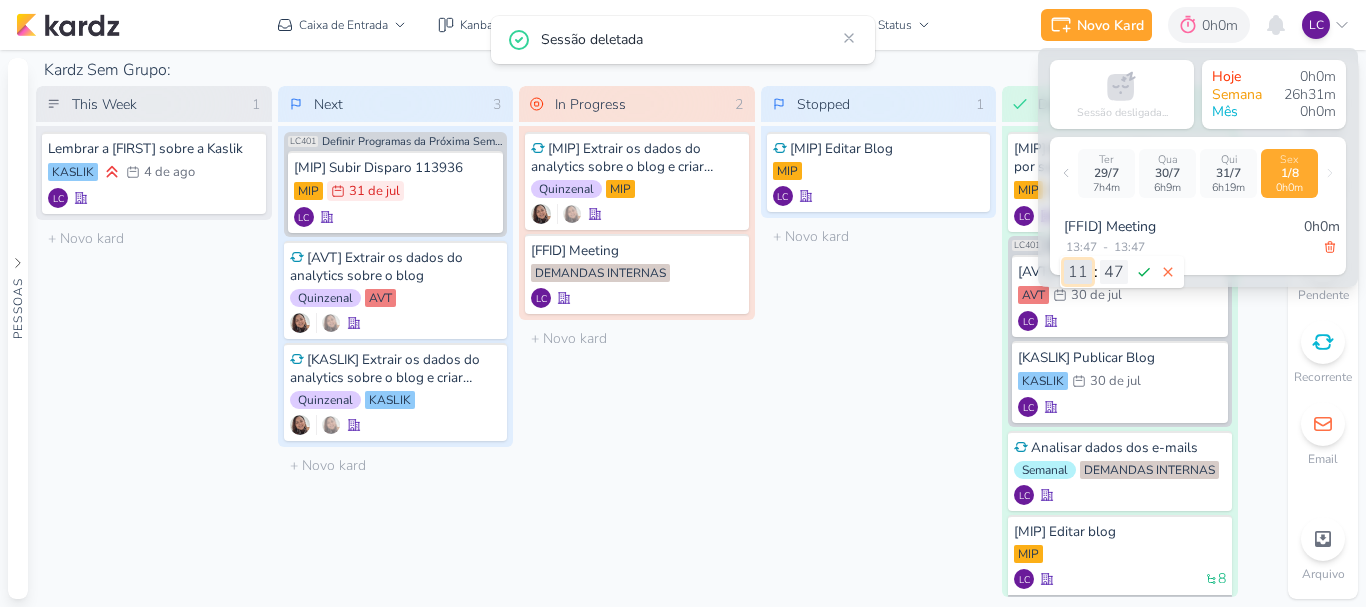 click on "00 01 02 03 04 05 06 07 08 09 10 11 12 13 14 15 16 17 18 19 20 21 22 23" at bounding box center [1078, 272] 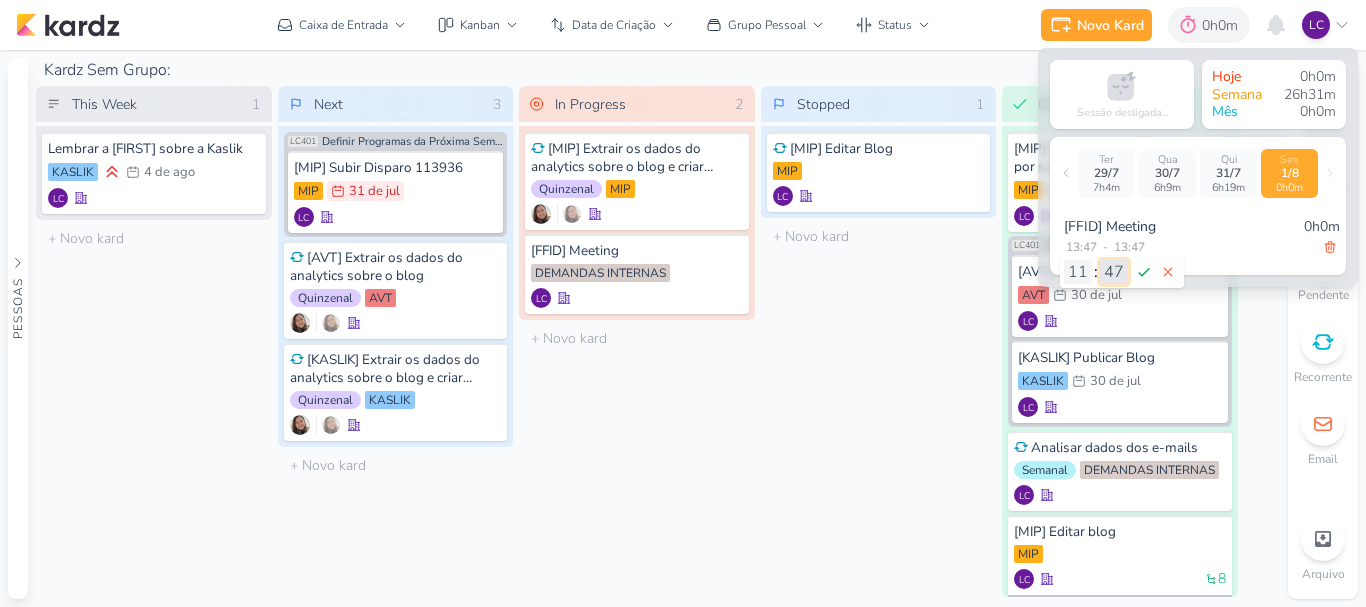 click on "00 01 02 03 04 05 06 07 08 09 10 11 12 13 14 15 16 17 18 19 20 21 22 23 24 25 26 27 28 29 30 31 32 33 34 35 36 37 38 39 40 41 42 43 44 45 46 47 48 49 50 51 52 53 54 55 56 57 58 59" at bounding box center [1114, 272] 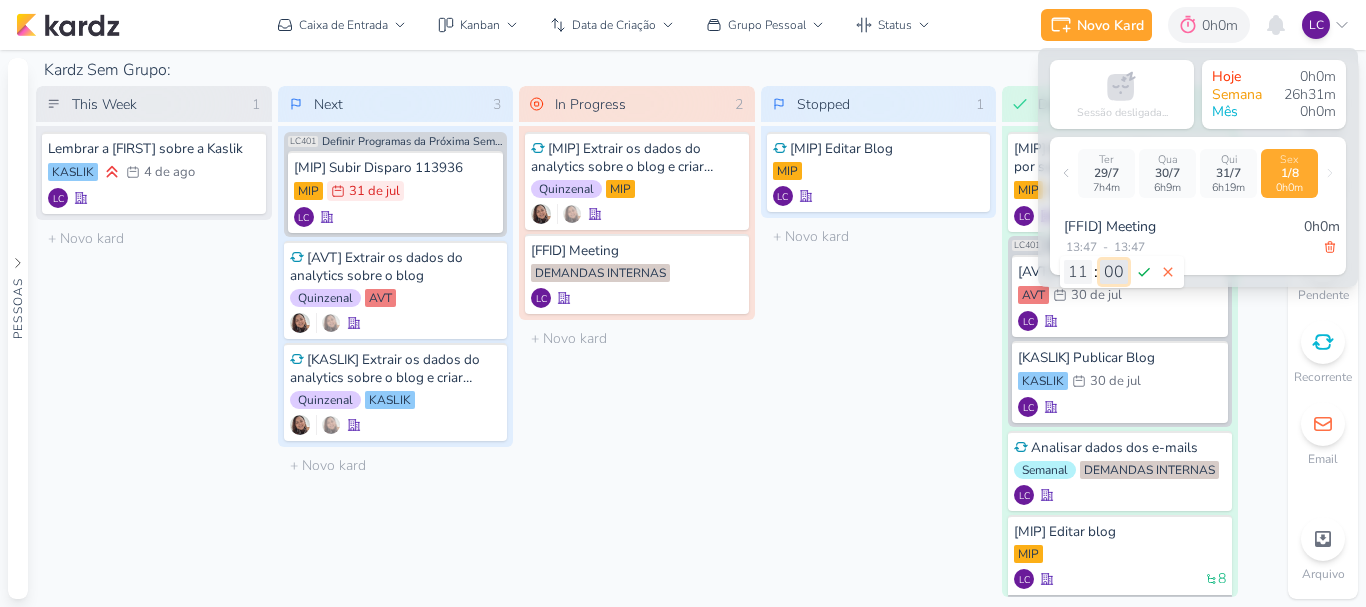 click on "00 01 02 03 04 05 06 07 08 09 10 11 12 13 14 15 16 17 18 19 20 21 22 23 24 25 26 27 28 29 30 31 32 33 34 35 36 37 38 39 40 41 42 43 44 45 46 47 48 49 50 51 52 53 54 55 56 57 58 59" at bounding box center (1114, 272) 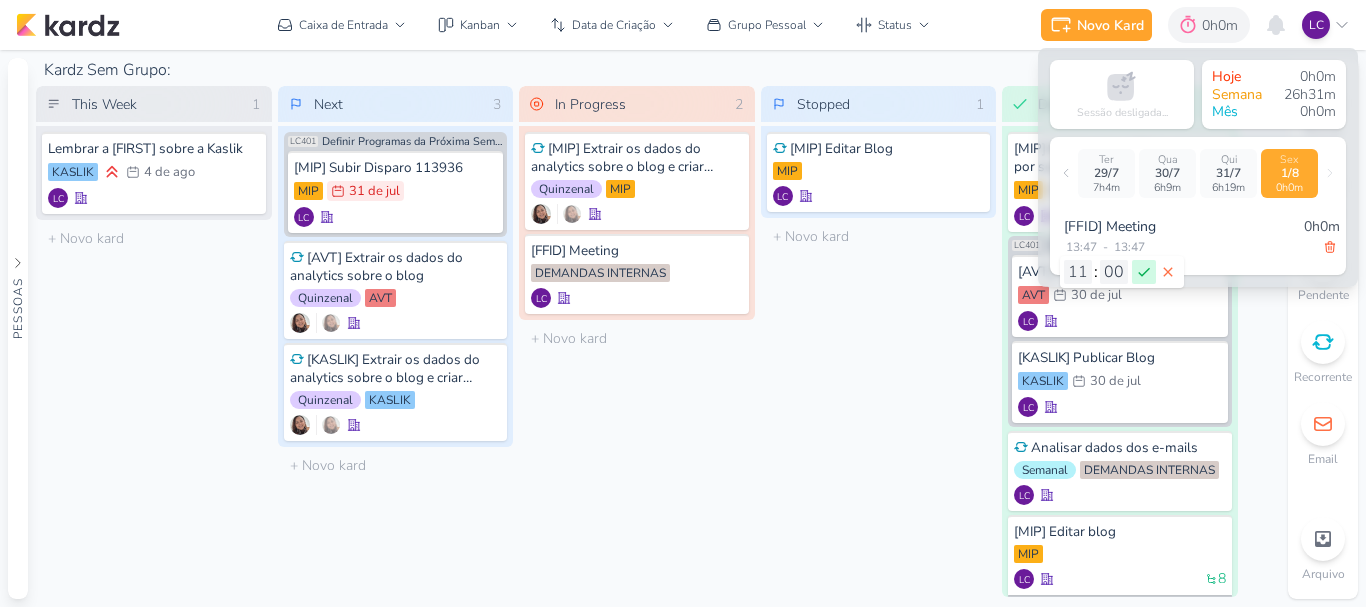 click 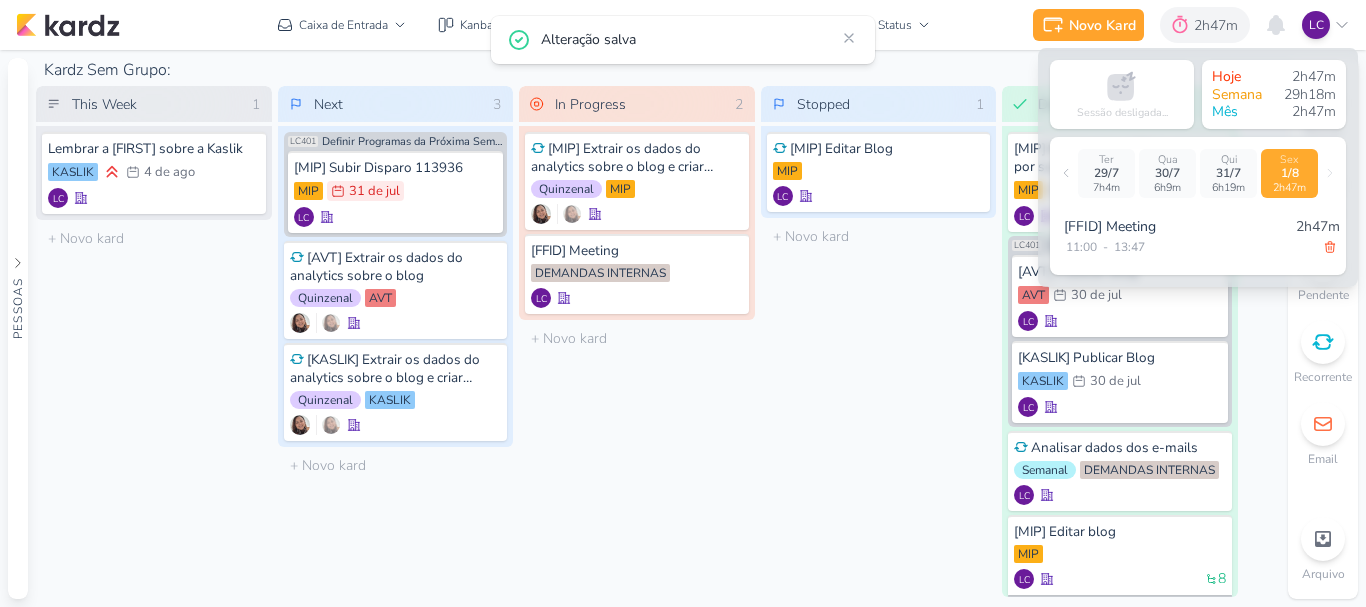 click on "Stopped
1
Mover Para Esquerda
Mover Para Direita
Deletar
[MIP] Editar Blog
MIP" at bounding box center [879, 341] 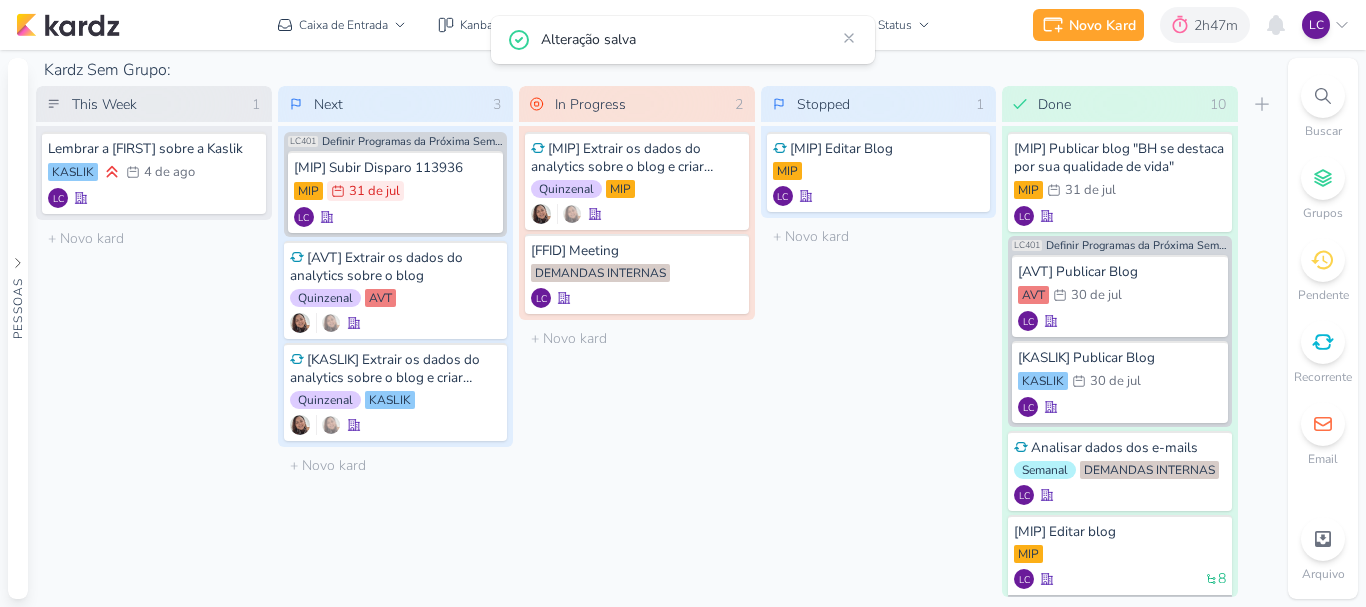 click on "Stopped
1
Mover Para Esquerda
Mover Para Direita
Deletar
[MIP] Editar Blog
MIP" at bounding box center (879, 341) 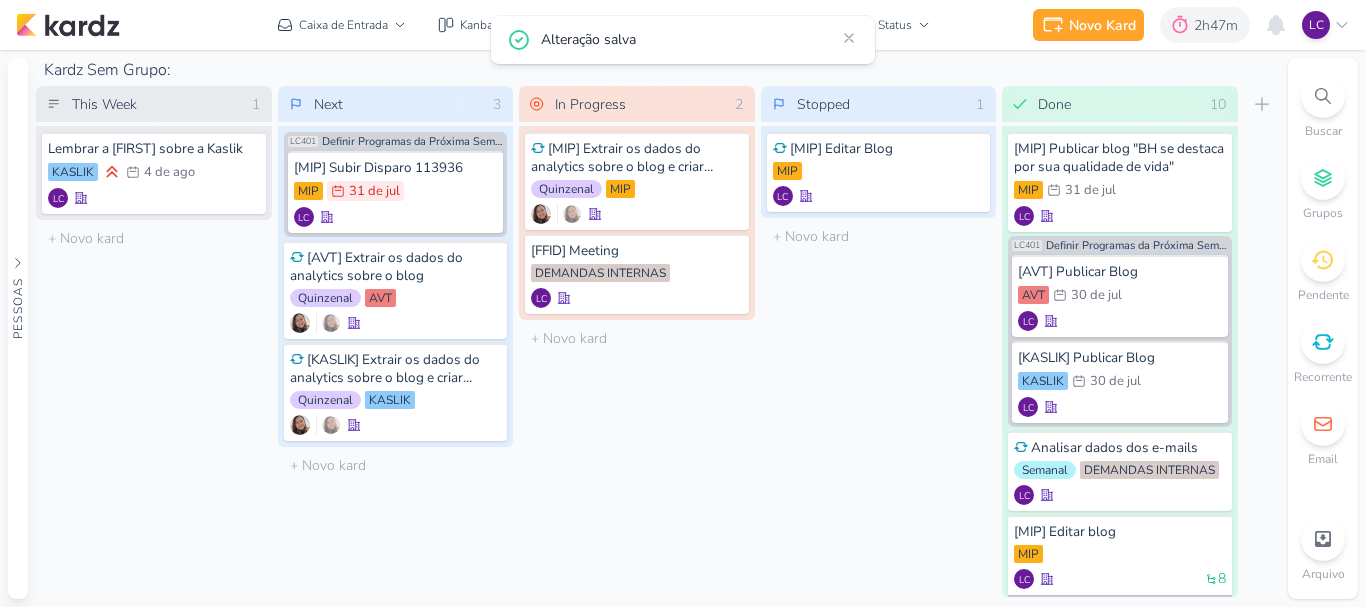 click 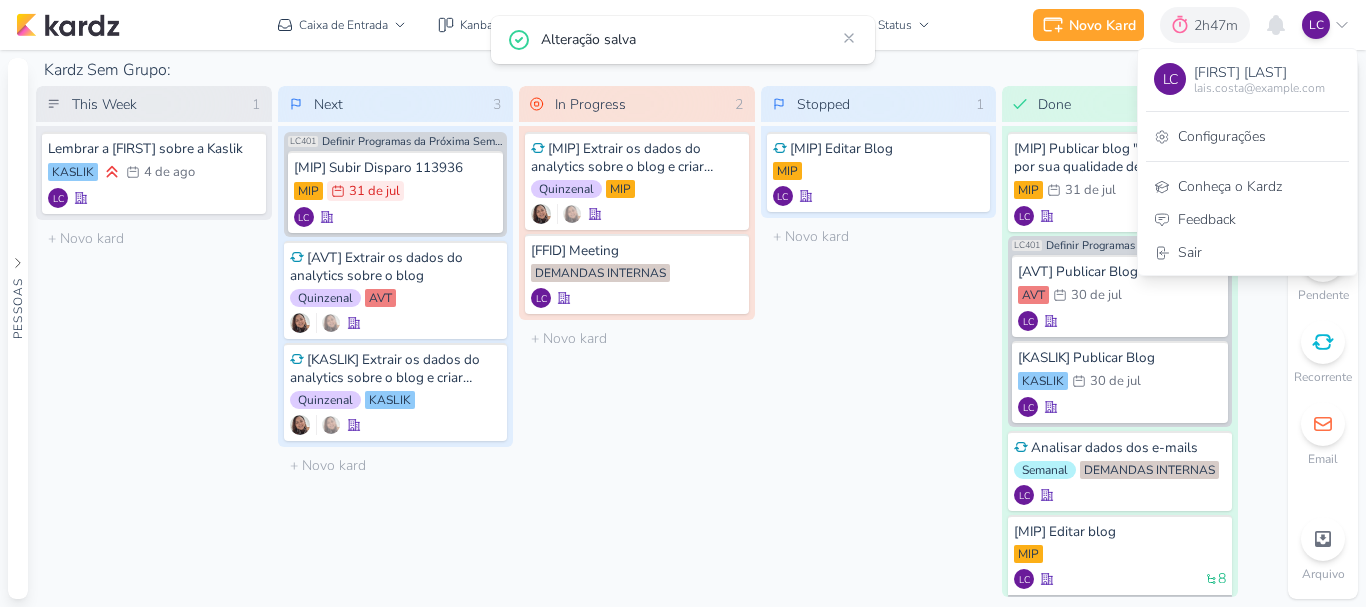 click on "Stopped
1
Mover Para Esquerda
Mover Para Direita
Deletar
[MIP] Editar Blog
MIP" at bounding box center (879, 341) 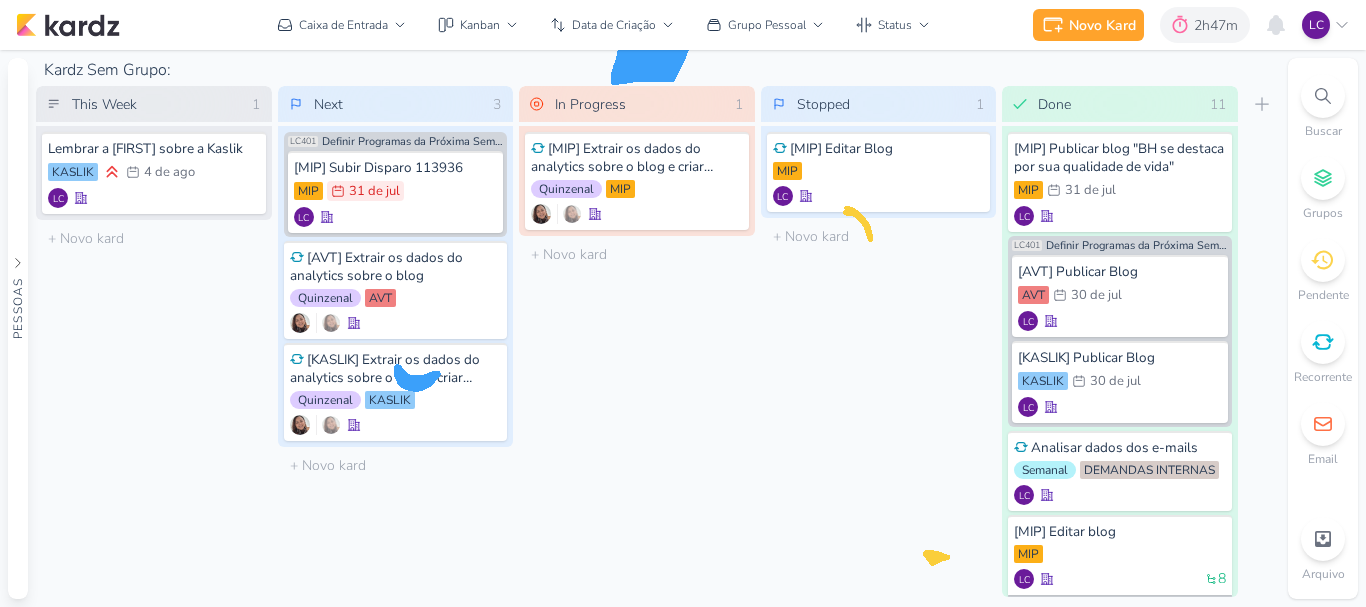 click on "LC" at bounding box center (1326, 25) 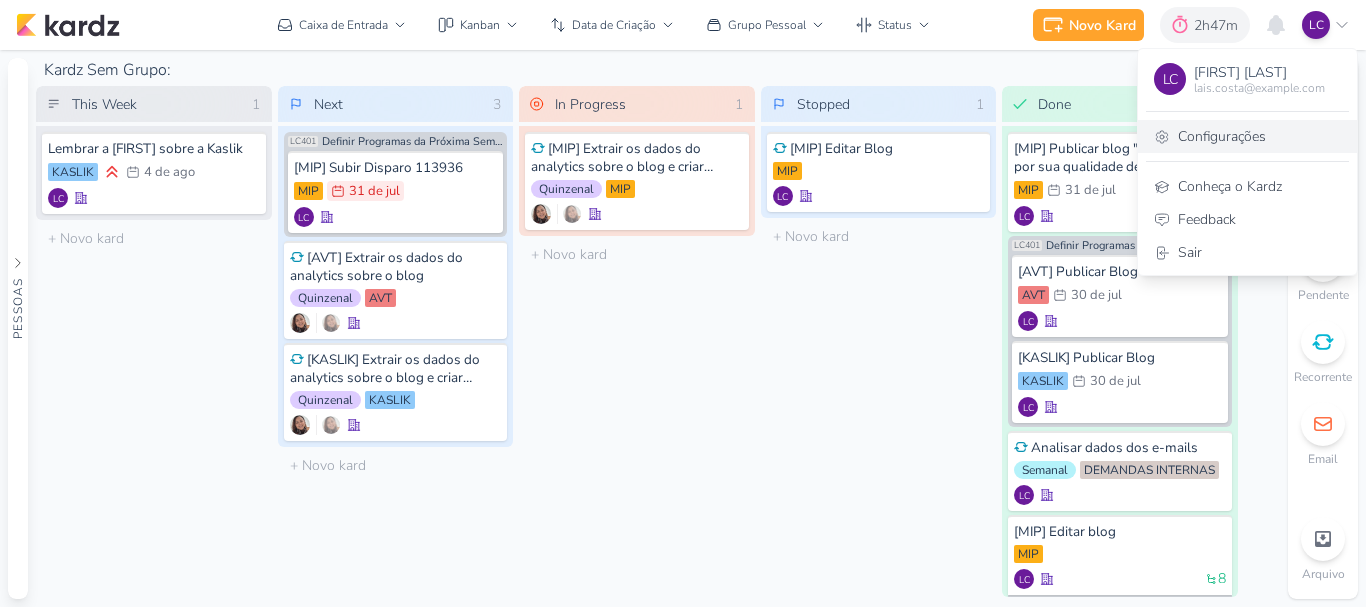 click on "Configurações" at bounding box center [1247, 136] 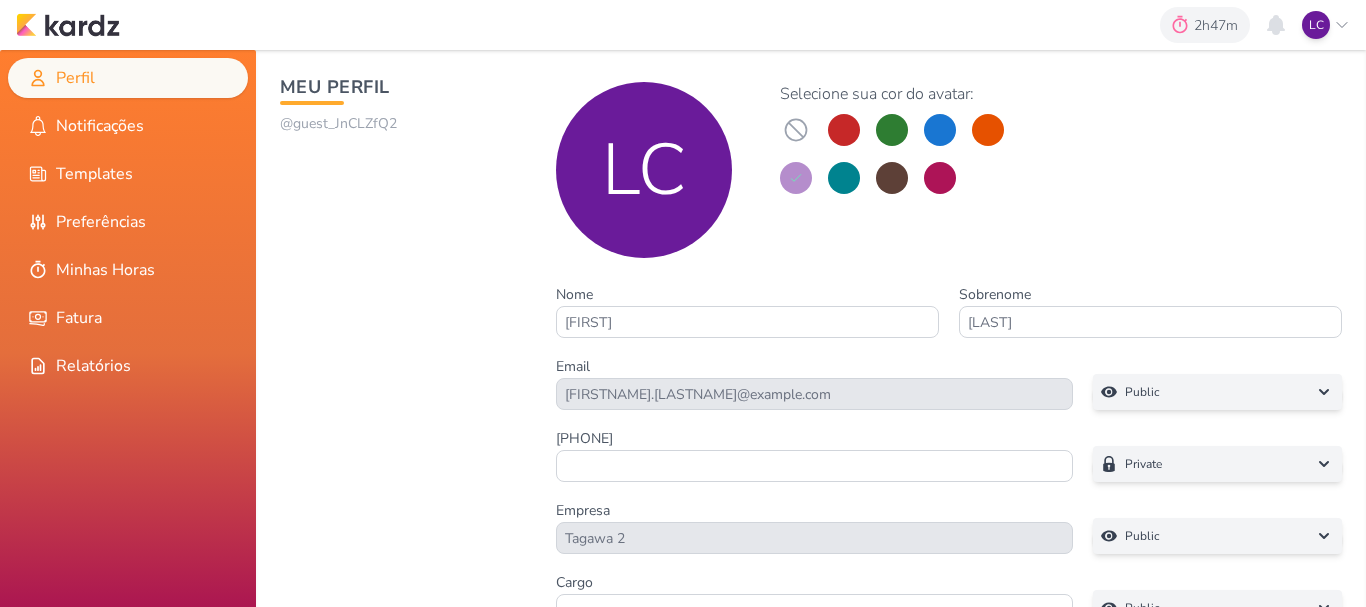 scroll, scrollTop: 0, scrollLeft: 0, axis: both 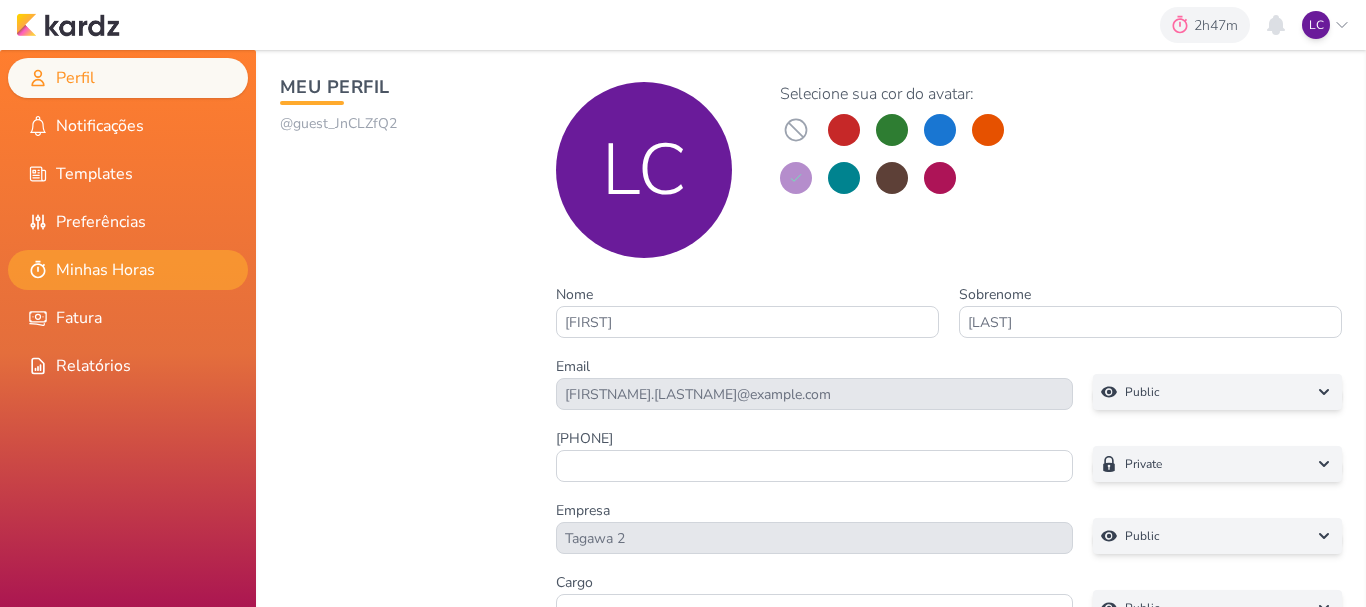 click on "Minhas Horas" at bounding box center (128, 270) 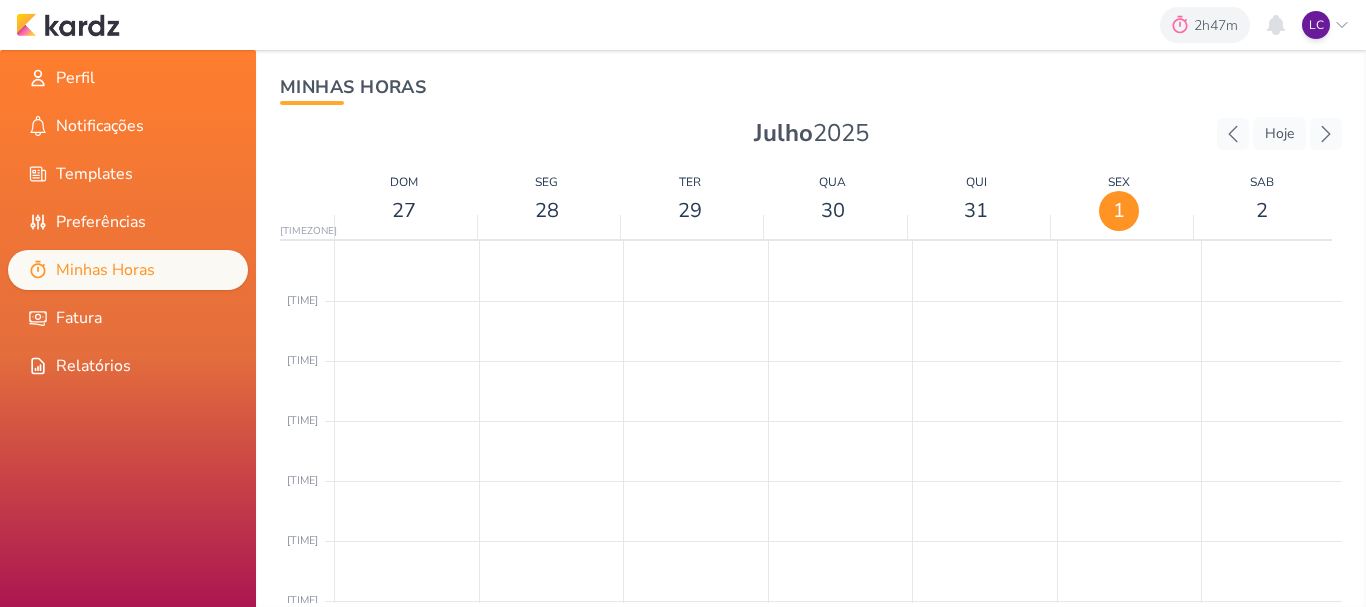 scroll, scrollTop: 0, scrollLeft: 0, axis: both 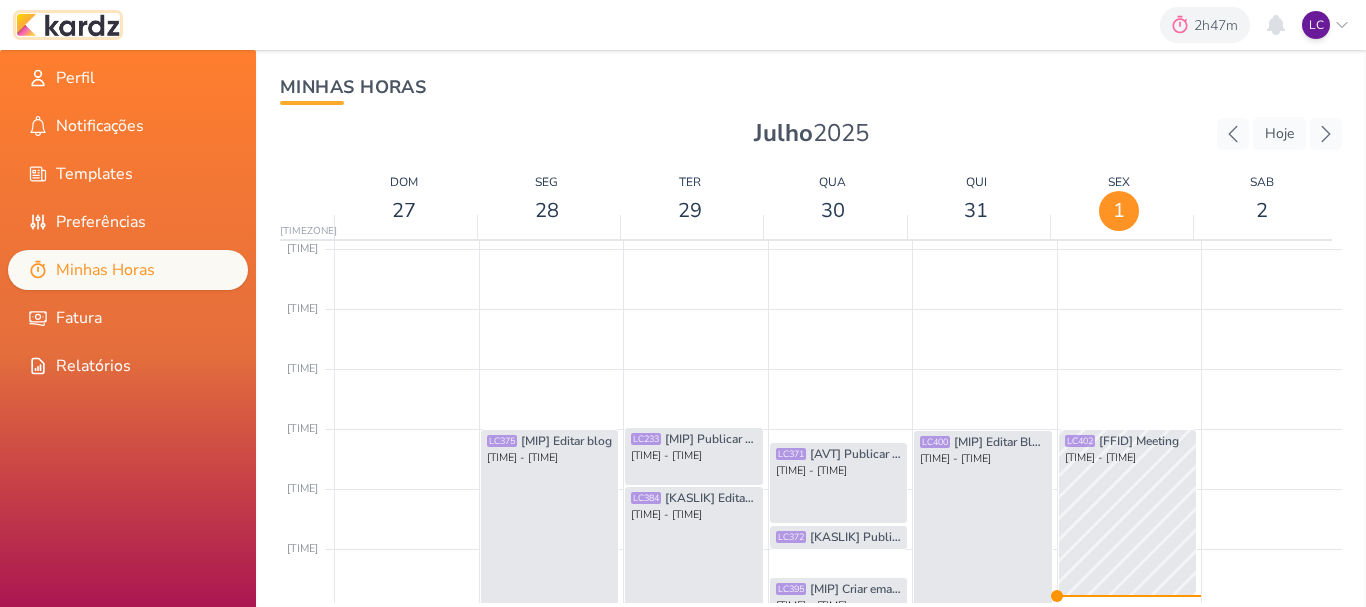 click at bounding box center (68, 25) 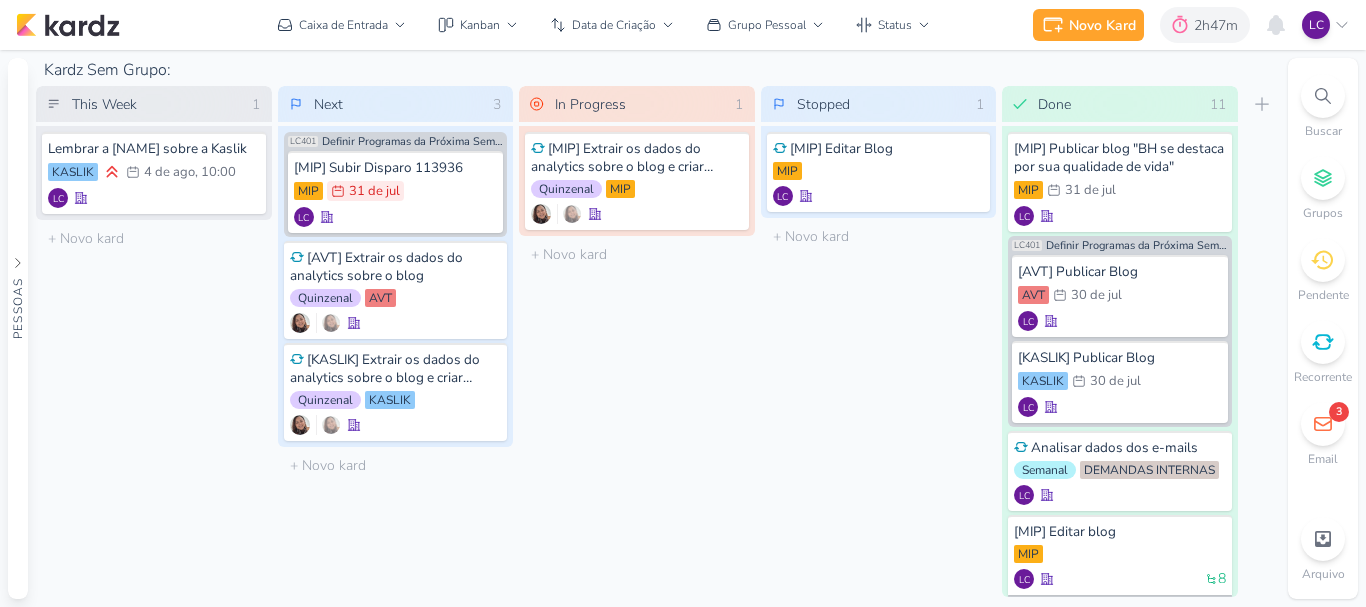 scroll, scrollTop: 0, scrollLeft: 0, axis: both 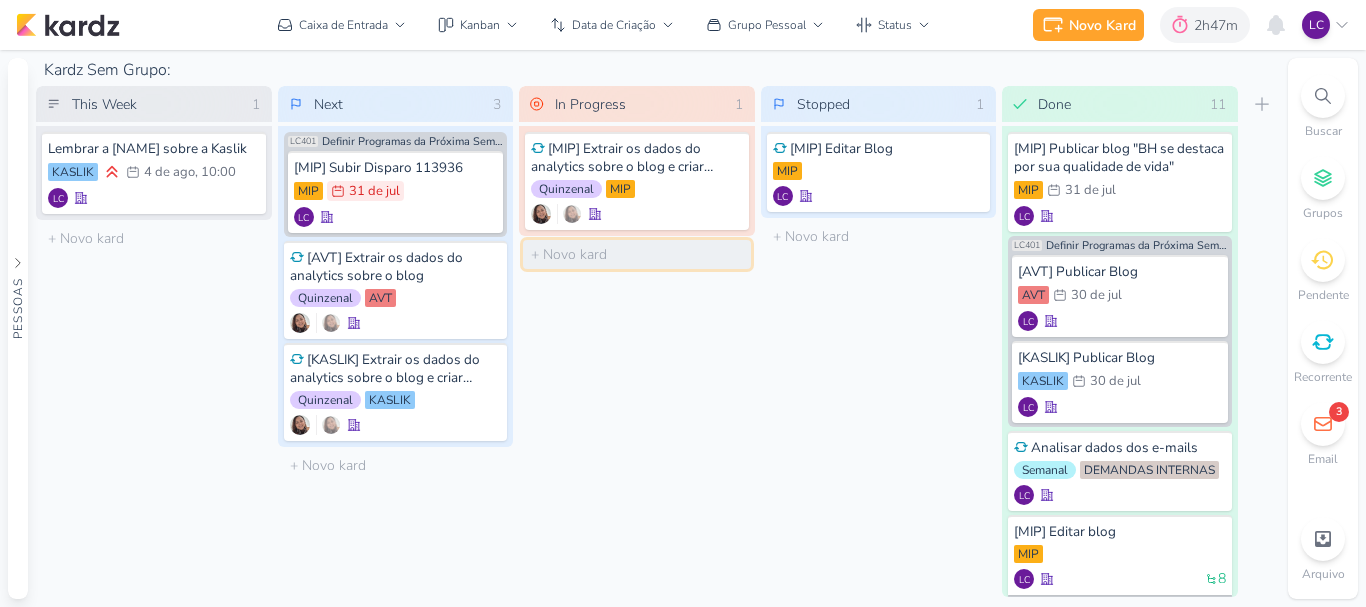 click at bounding box center (637, 254) 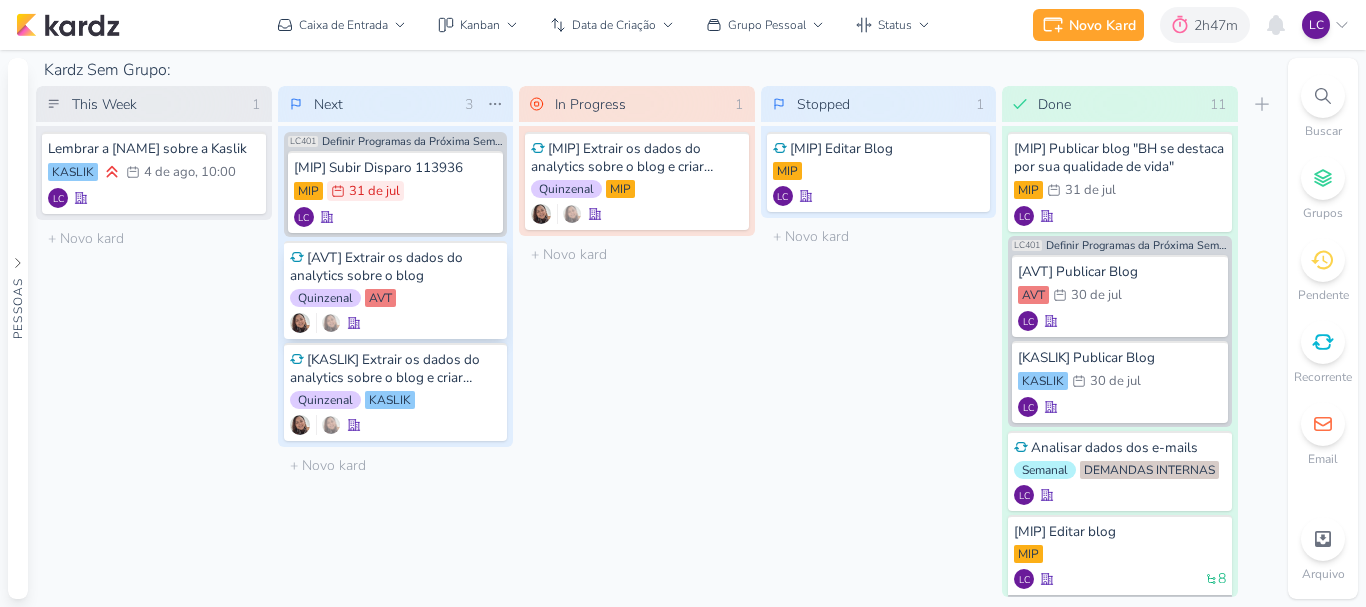 scroll, scrollTop: 0, scrollLeft: 0, axis: both 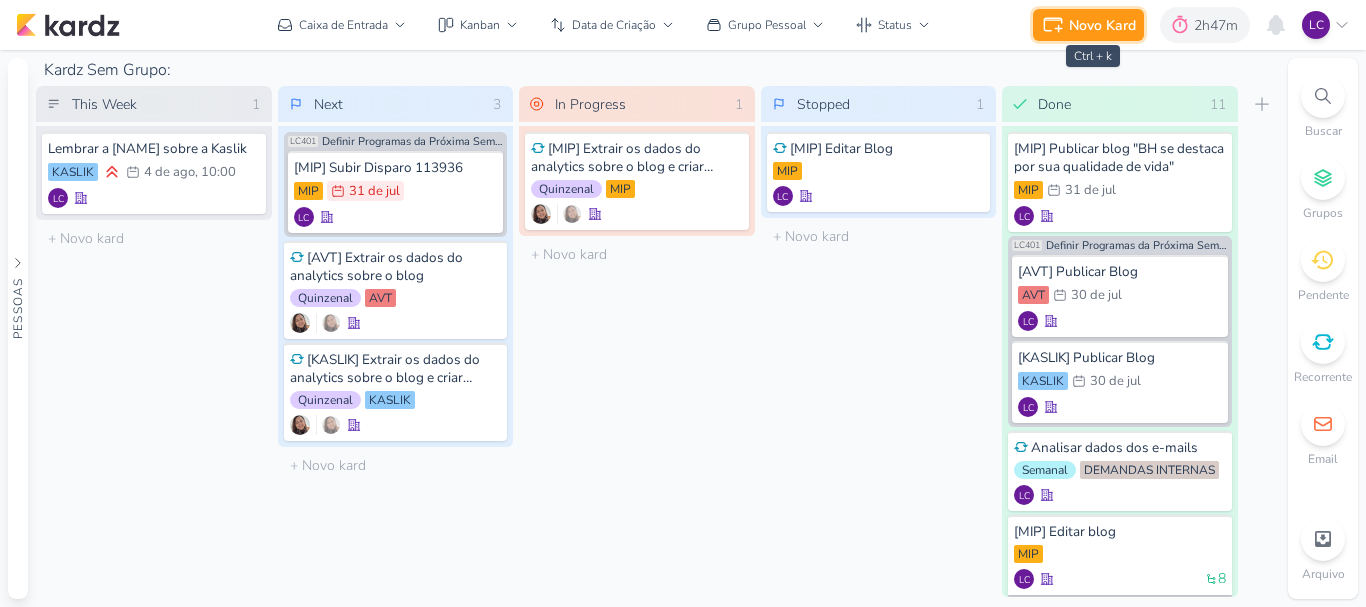 click on "Novo Kard" at bounding box center (1102, 25) 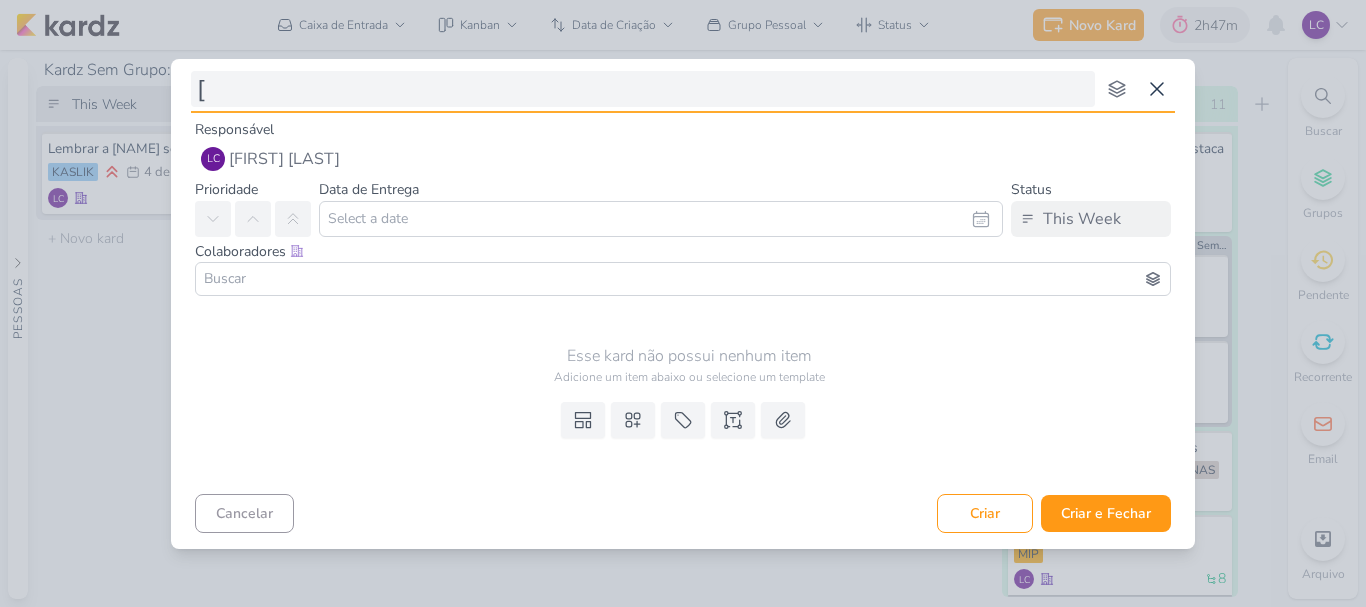 type on "[J" 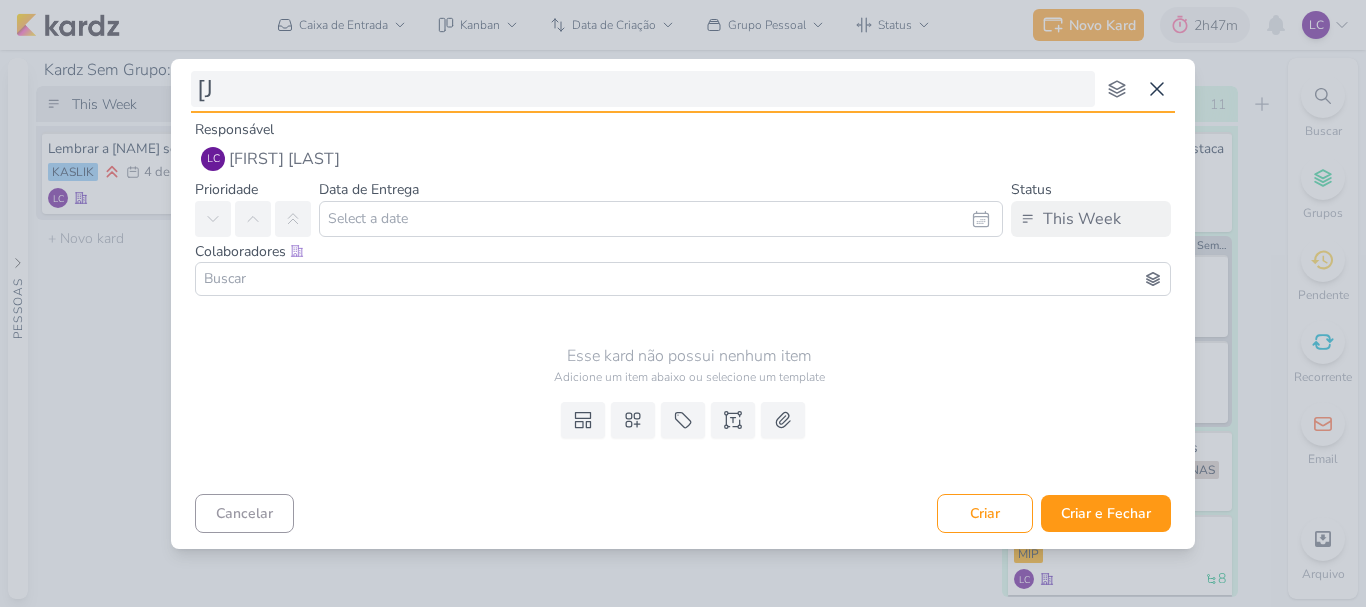 type 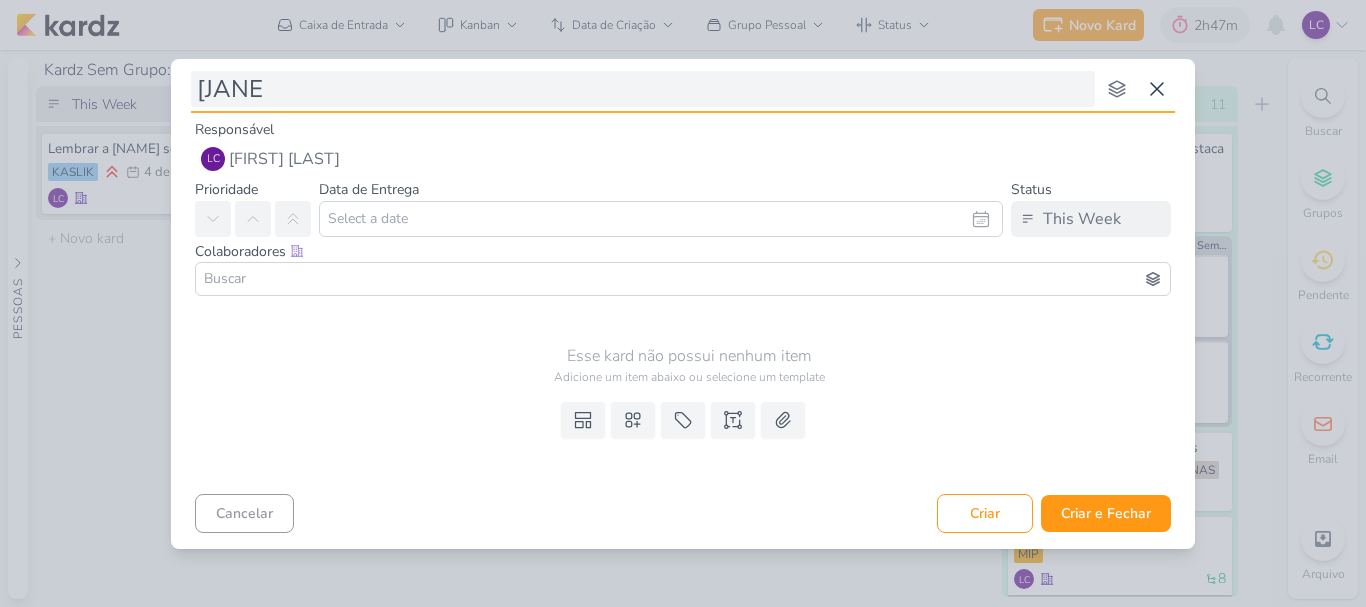 type on "[JANEI" 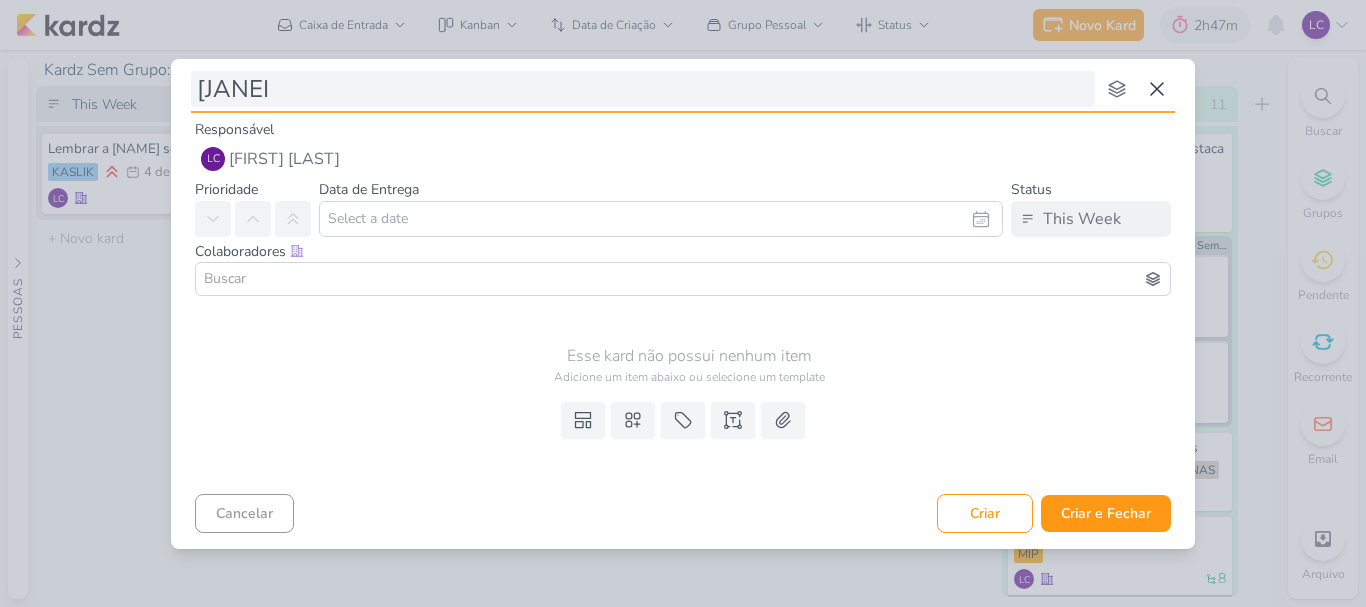 type 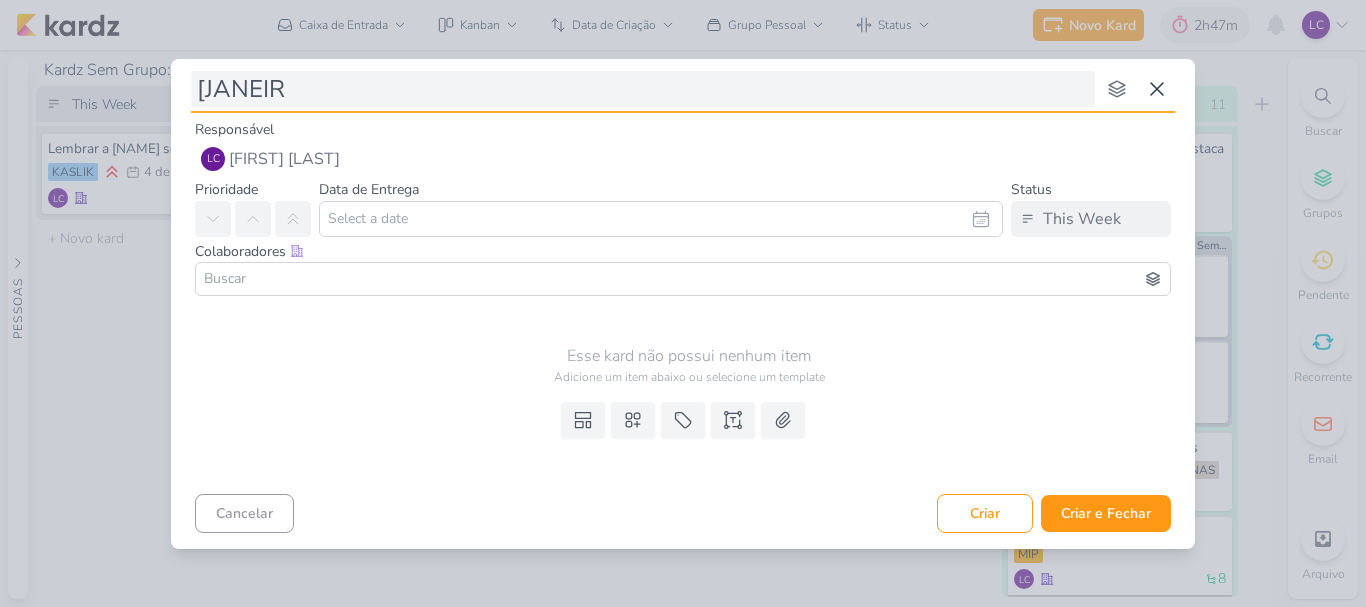 type on "[JANEIRO" 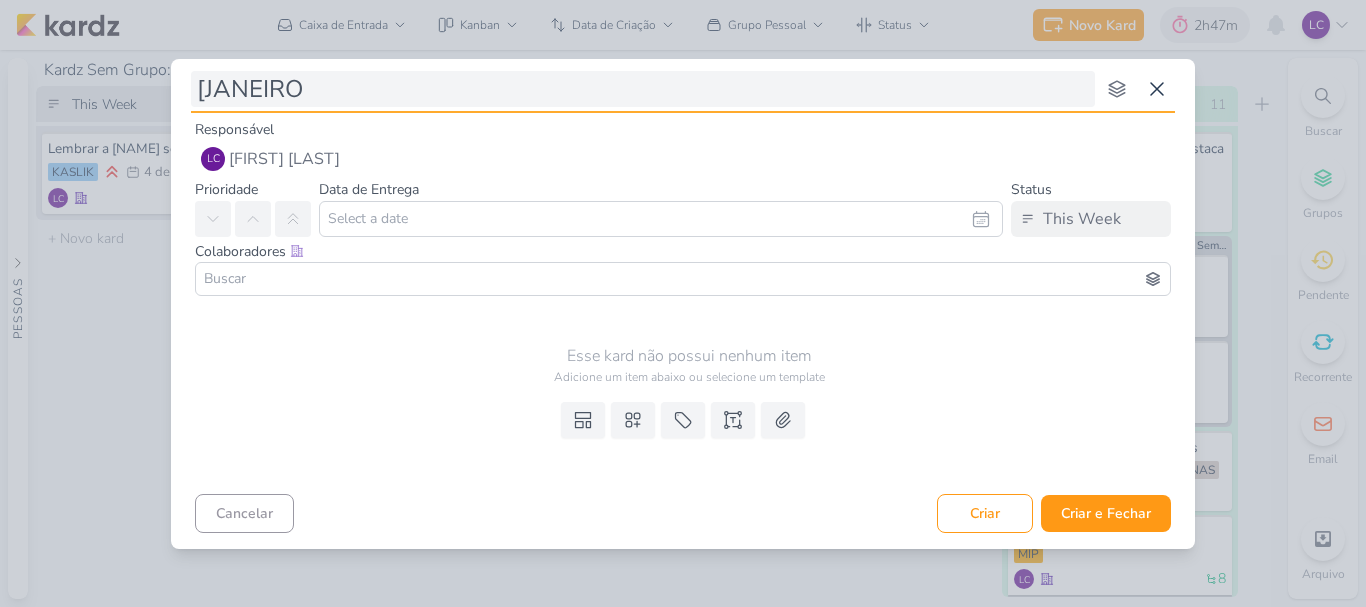 type 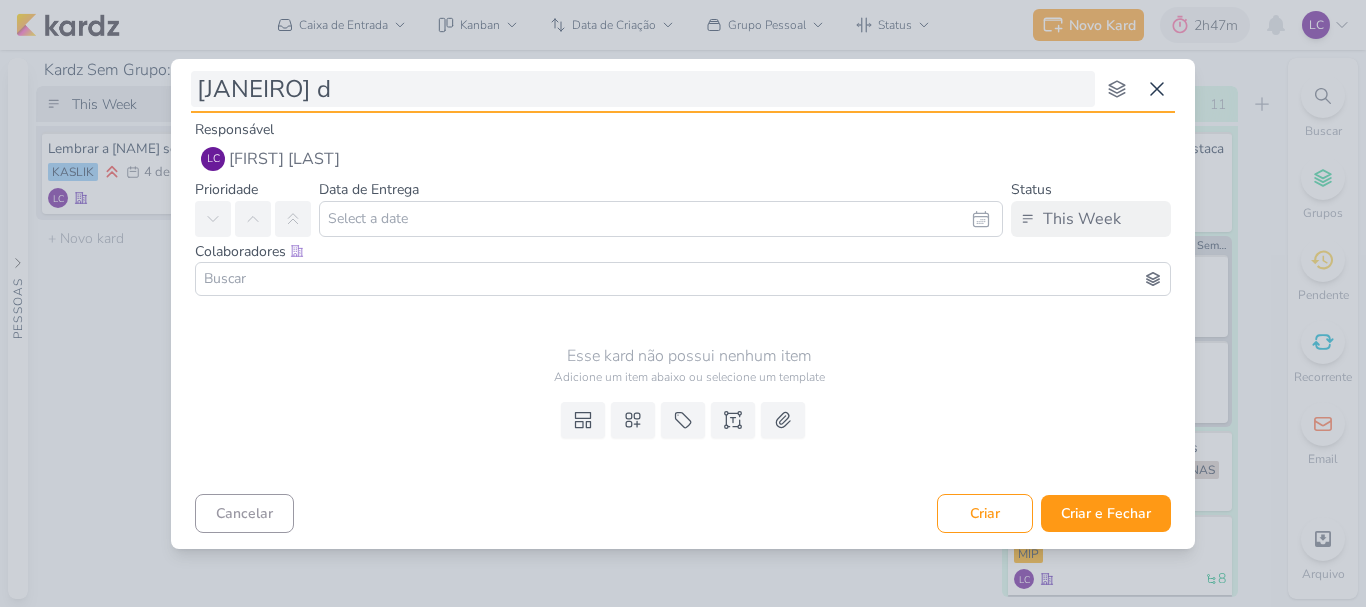 type on "[JANEIRO] di" 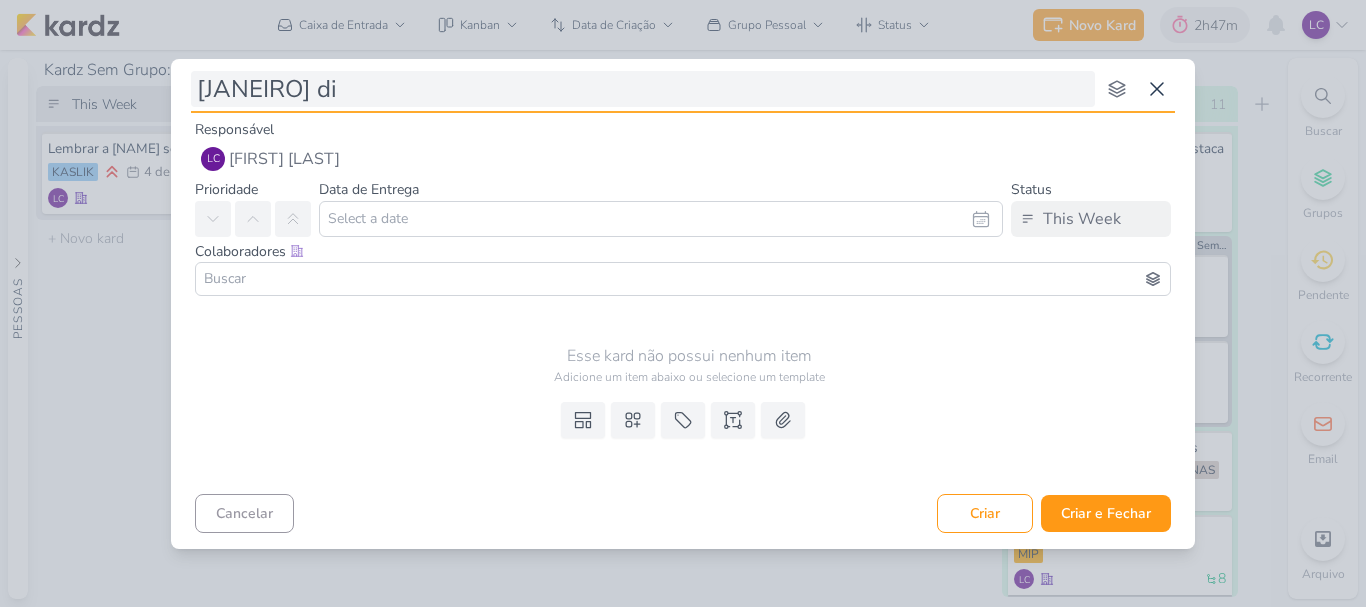 type 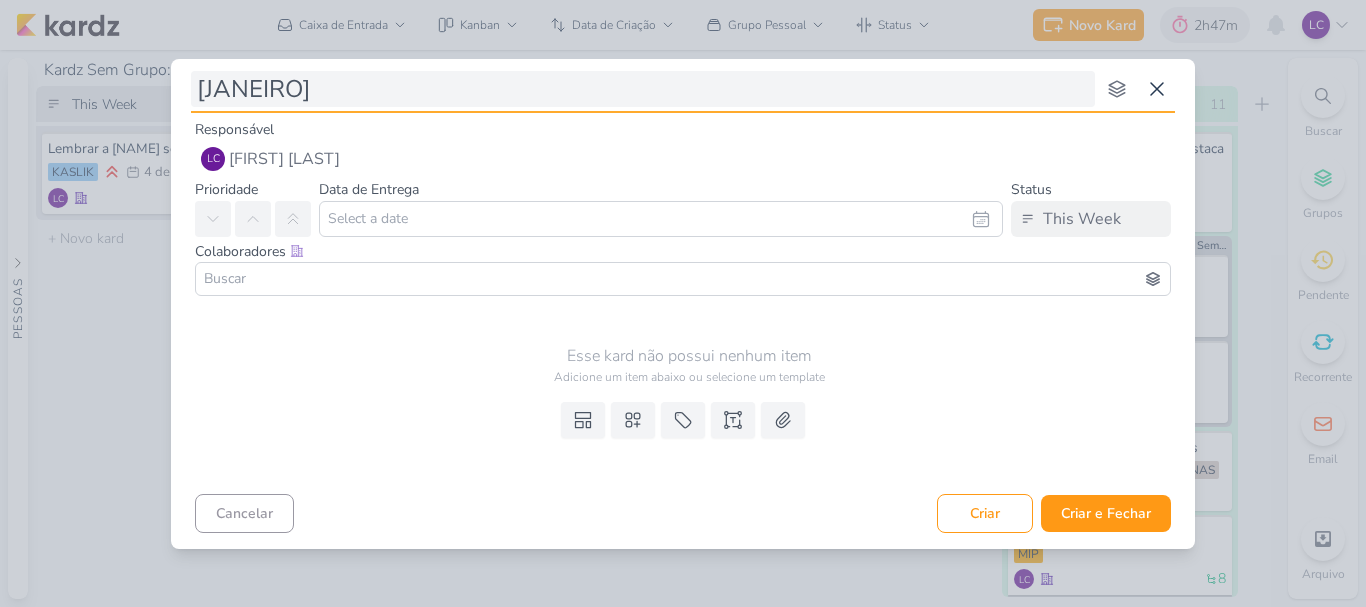 type on "[JANEIRO] D" 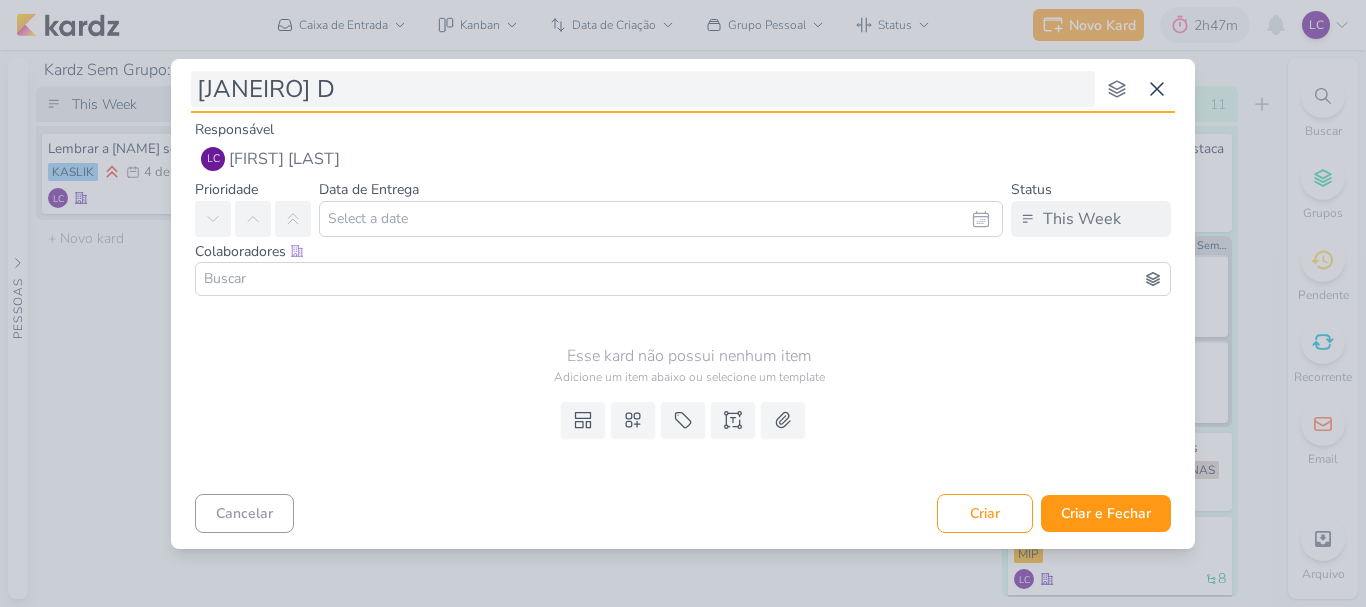 type 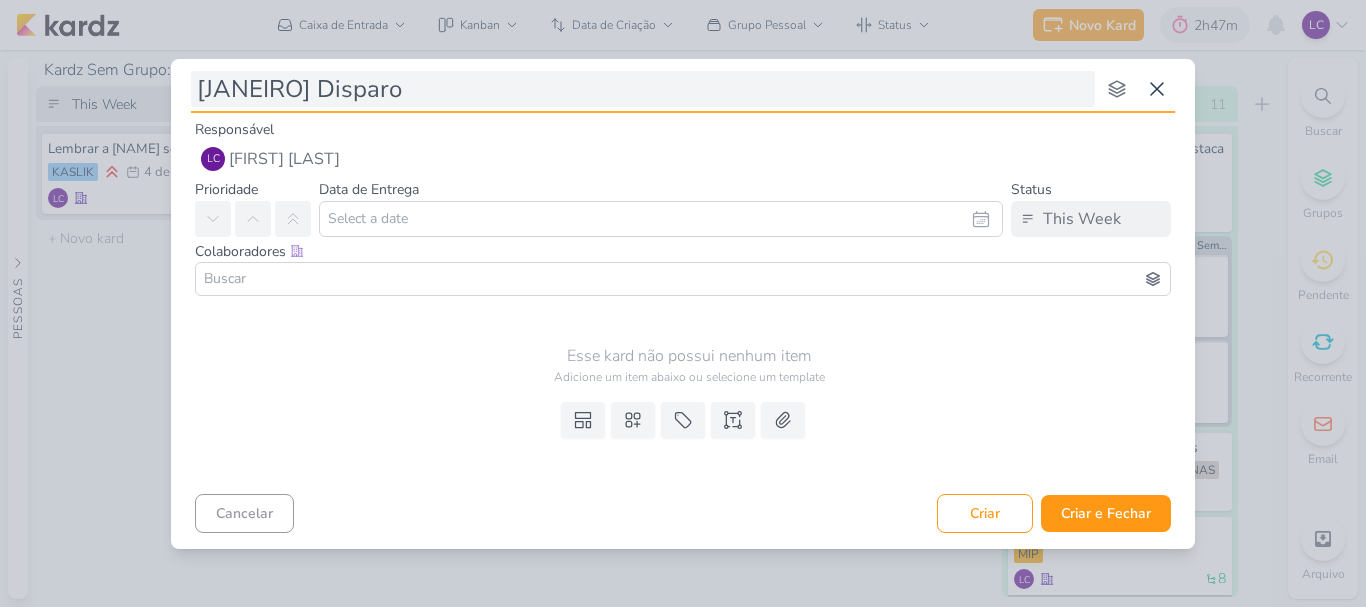 type on "[JANEIRO] Disparo 1" 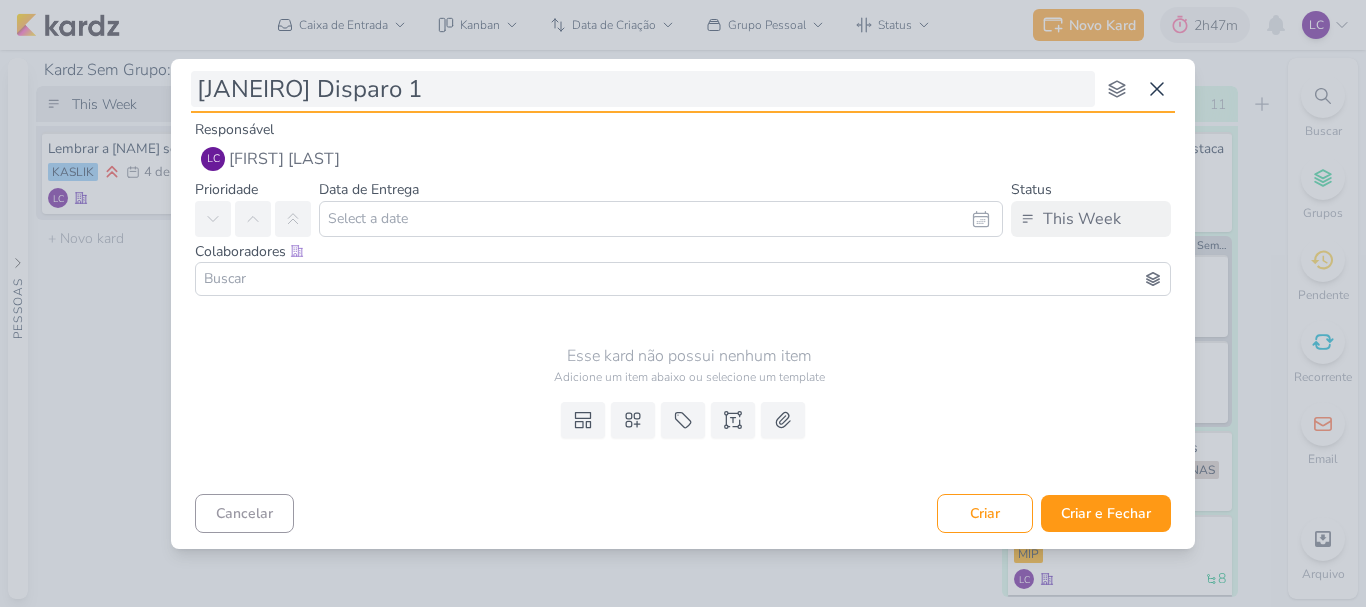 type 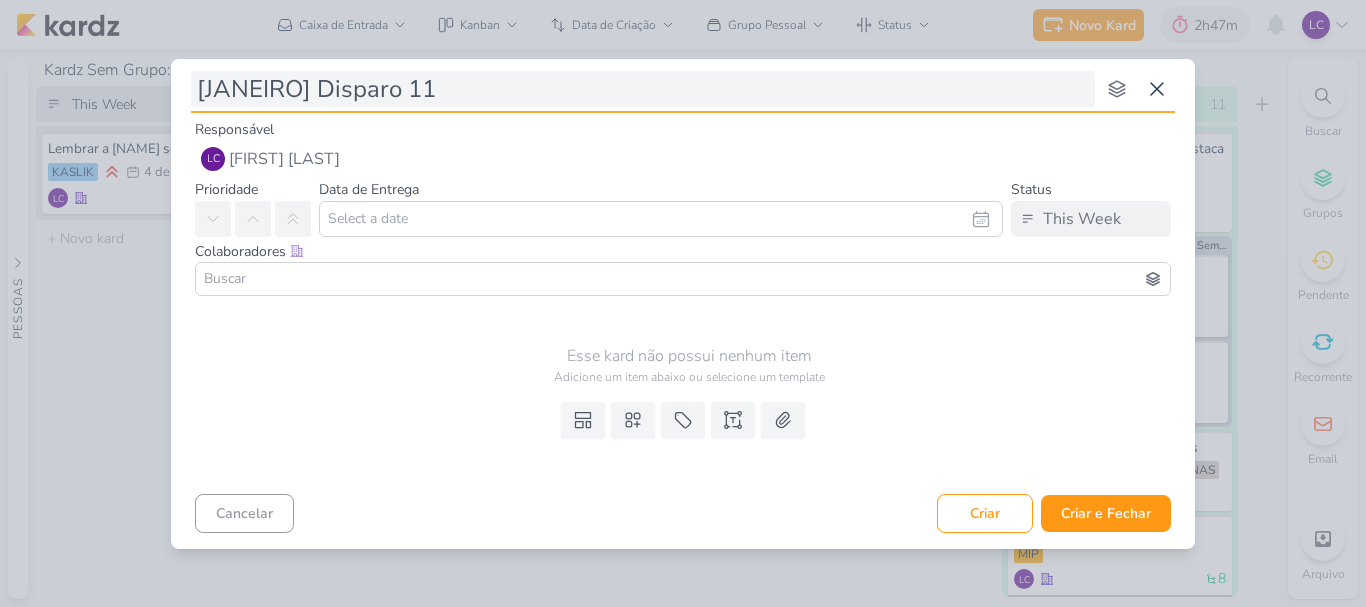 type 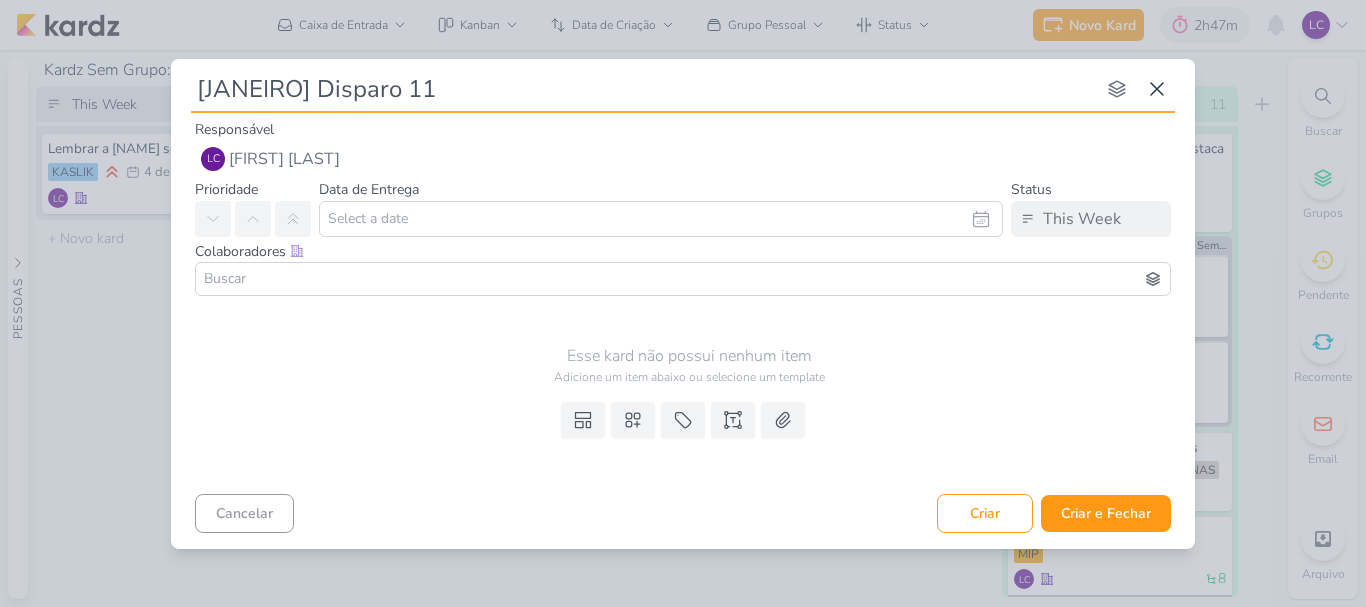 type on "[JANEIRO] Disparo 11" 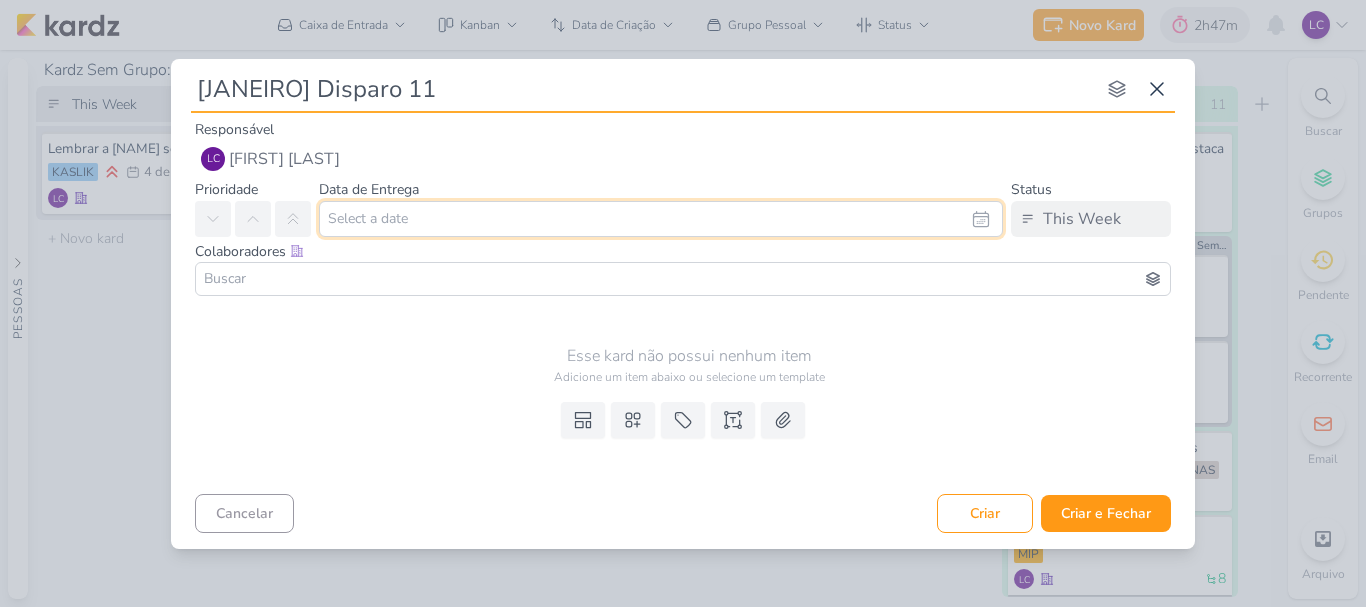 click at bounding box center (661, 219) 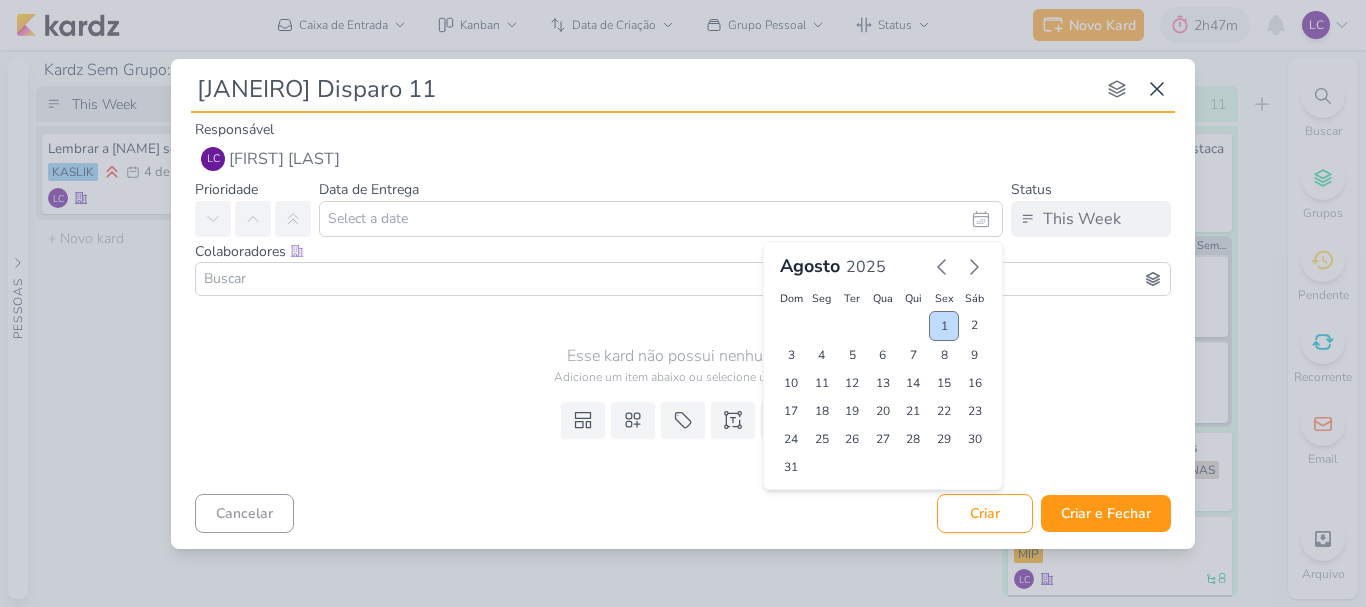 click on "1" at bounding box center (944, 326) 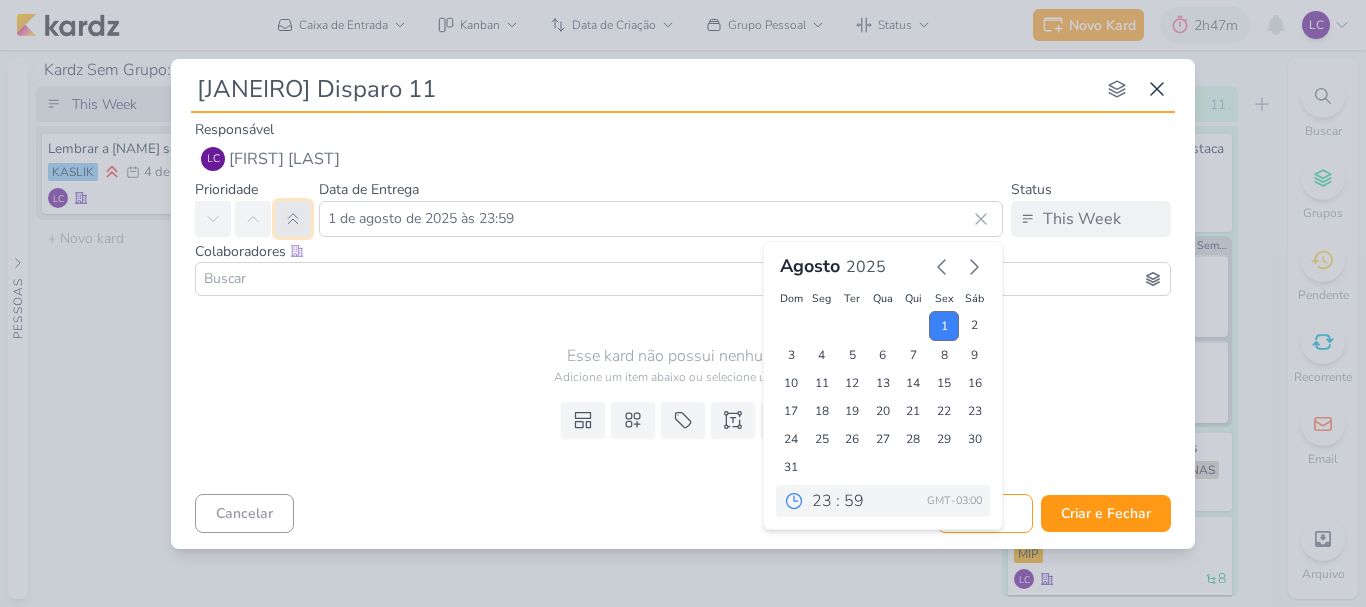 click 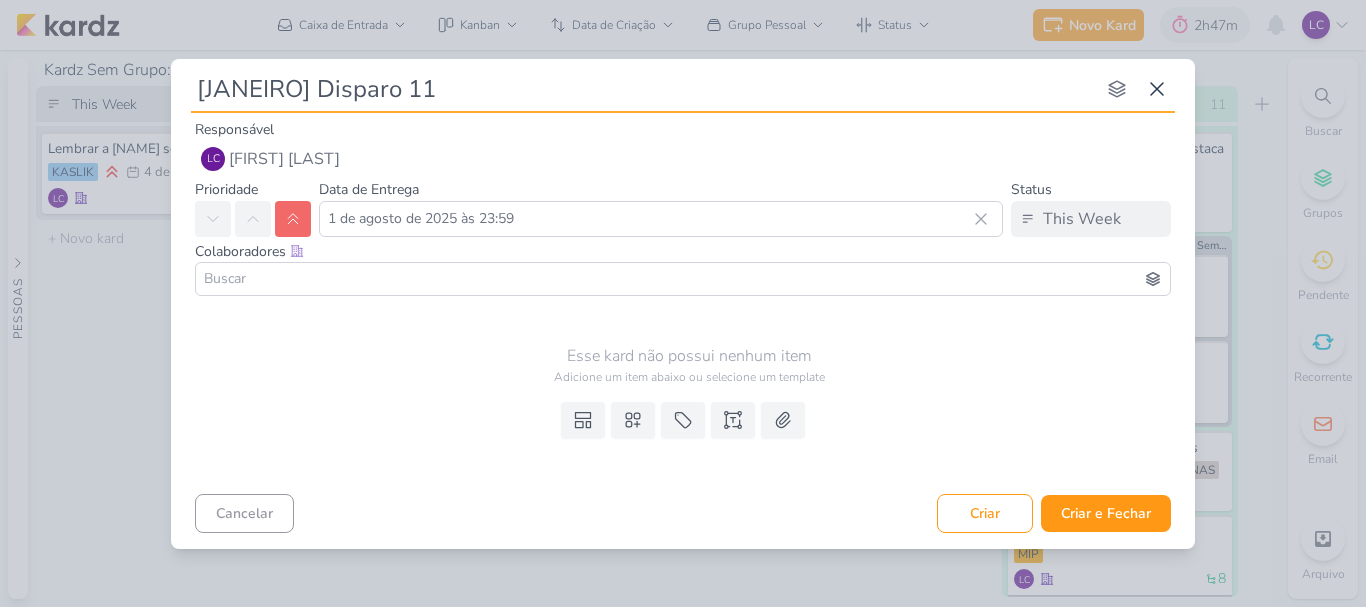 click at bounding box center [683, 279] 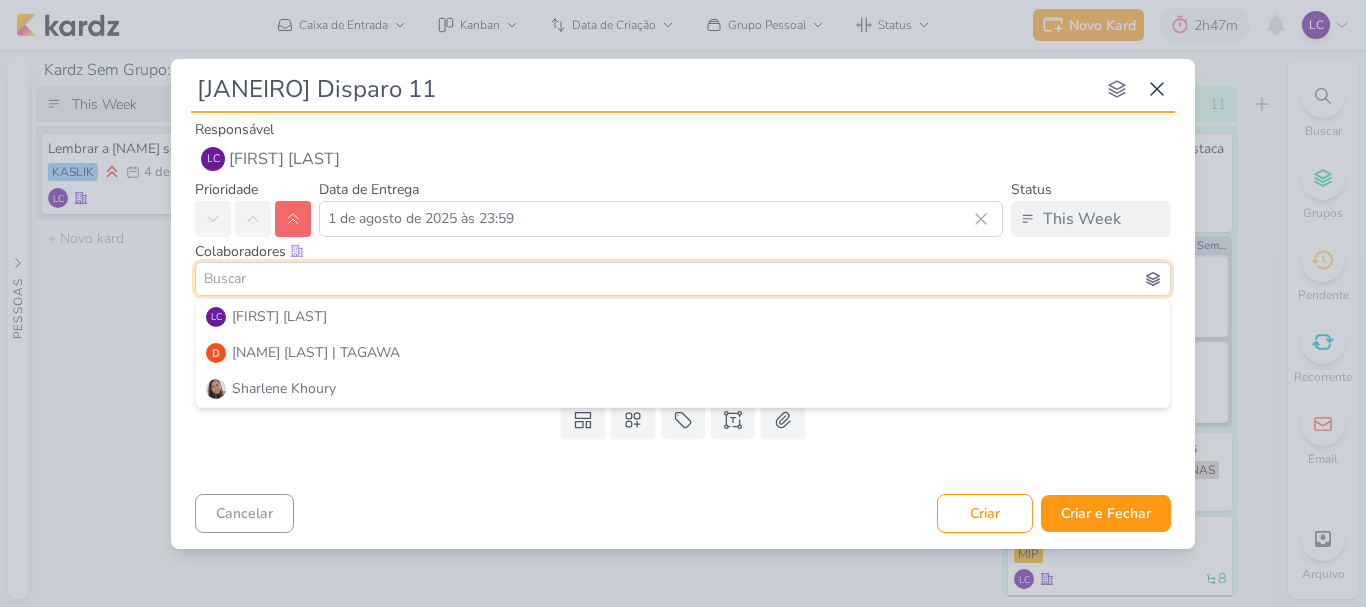 click at bounding box center (683, 279) 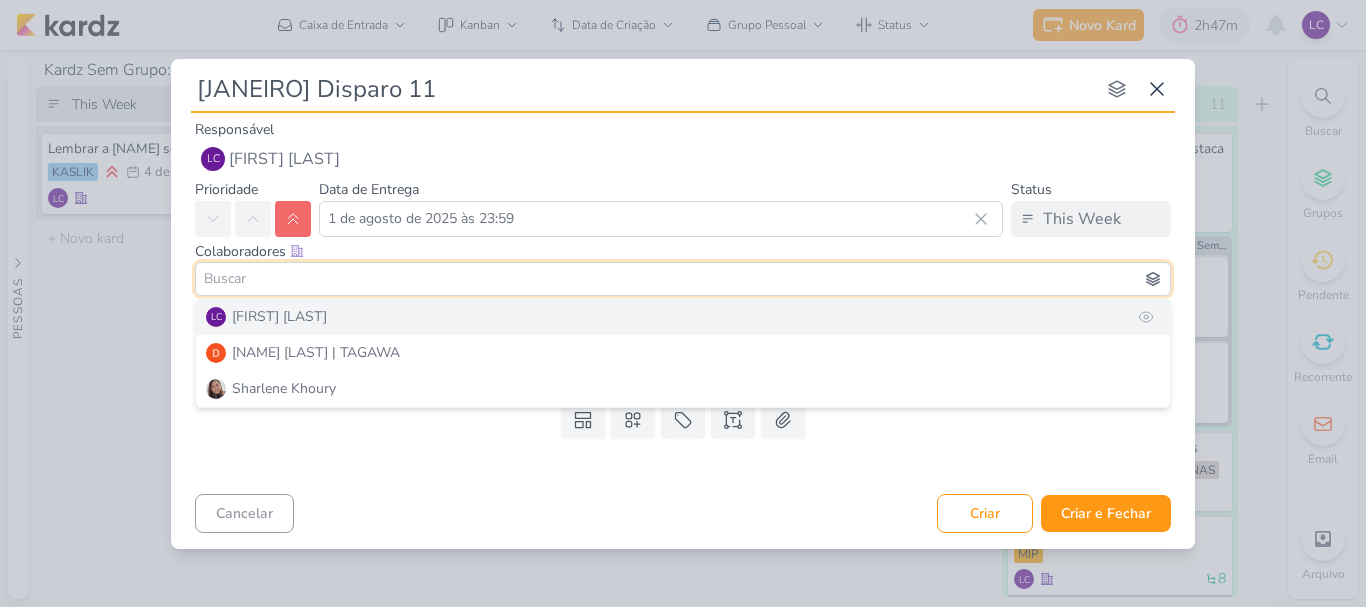 click on "LC
Laís Costa" at bounding box center [683, 317] 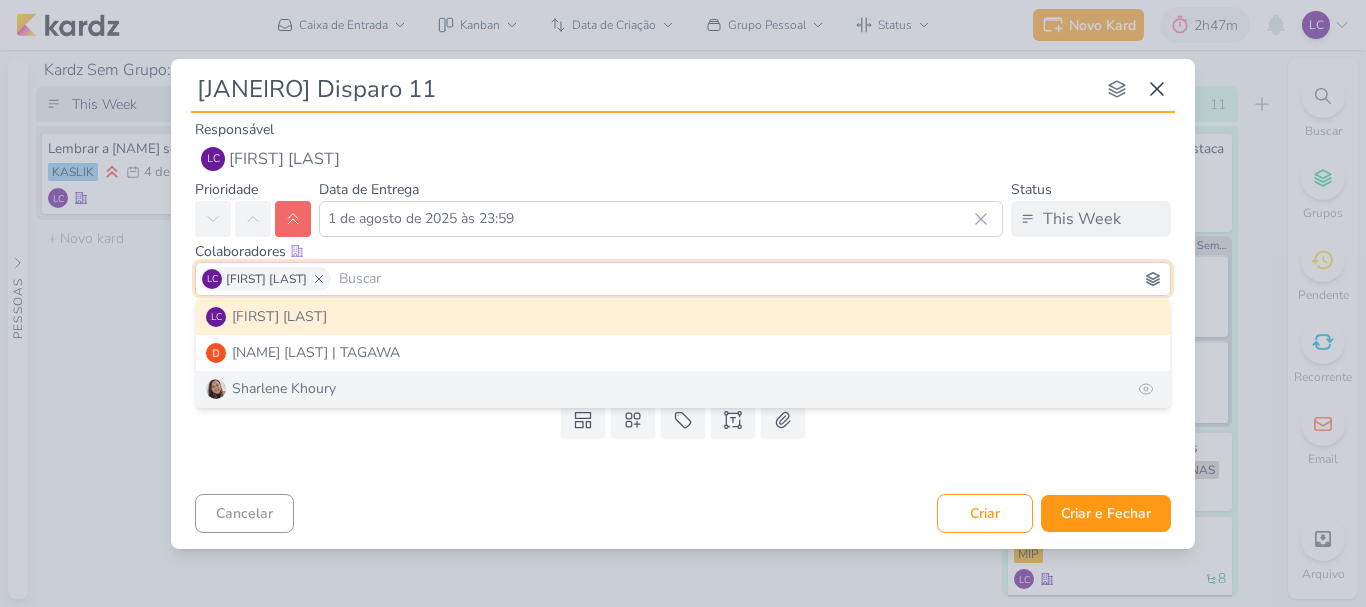click on "Sharlene Khoury" at bounding box center (683, 389) 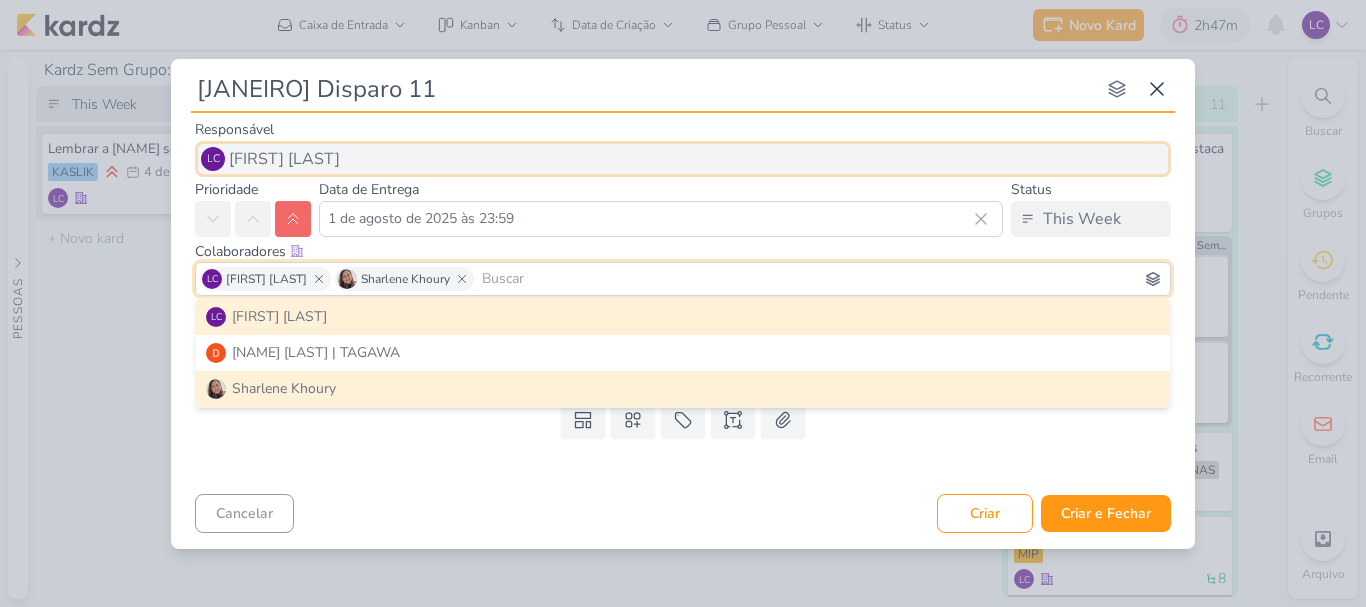 click on "[FIRST] [LAST]" at bounding box center [284, 159] 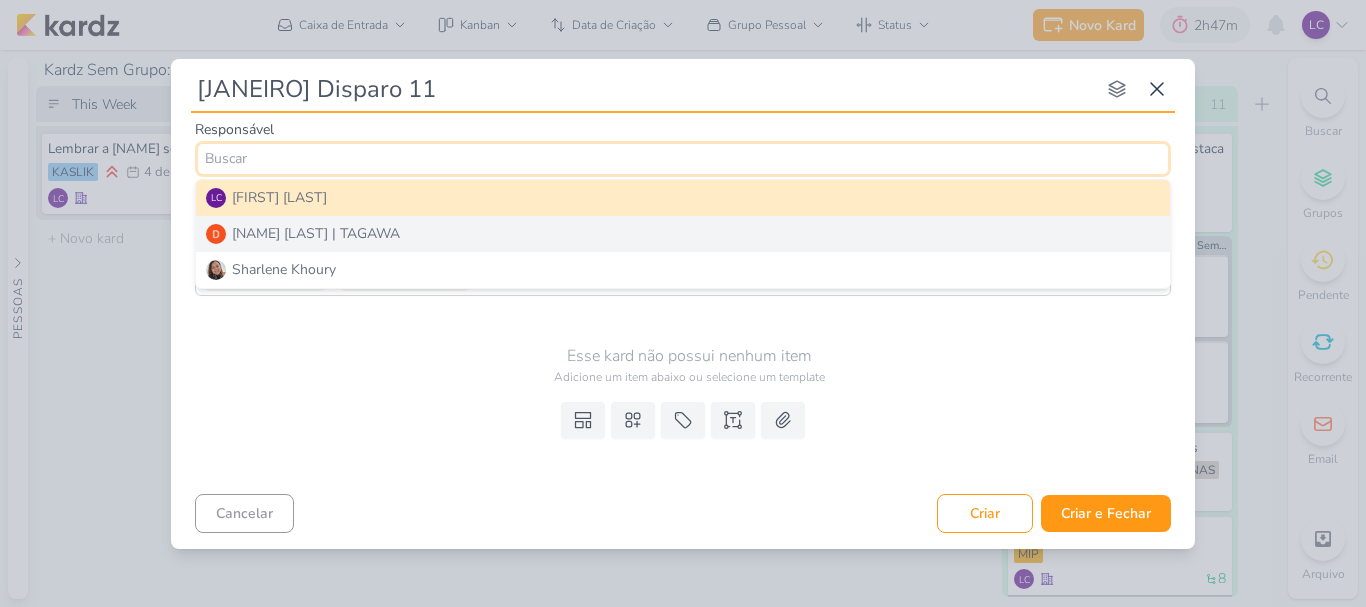 click on "Diego  Lima | TAGAWA" at bounding box center [316, 233] 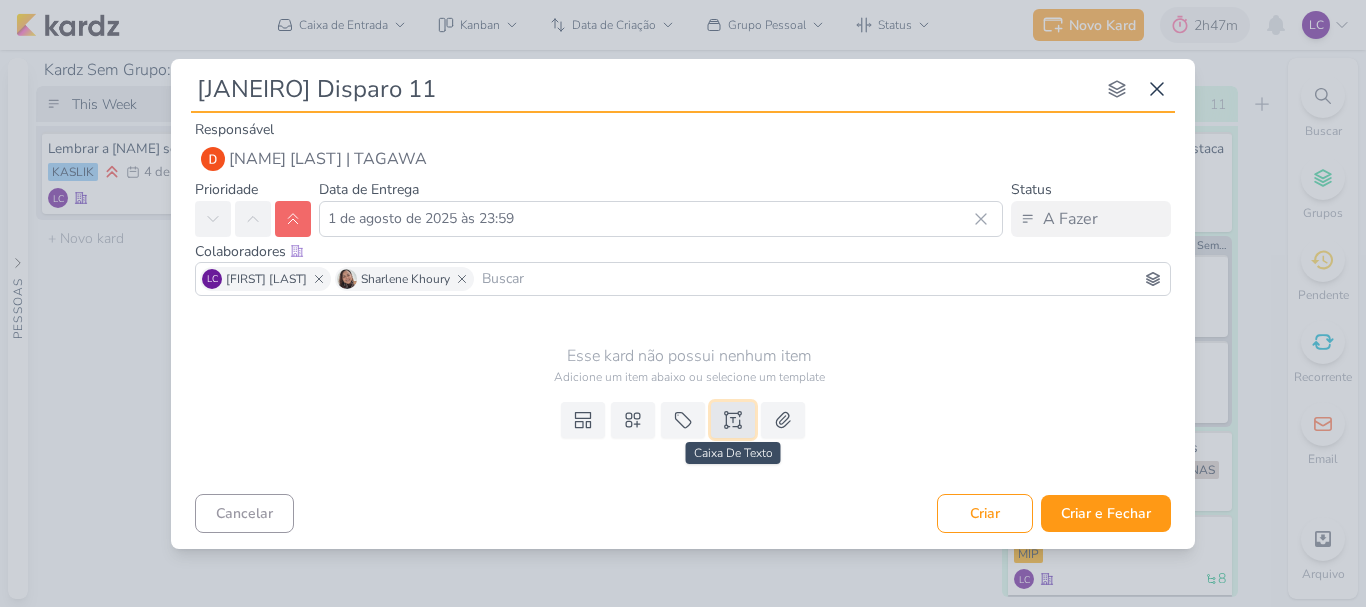 click 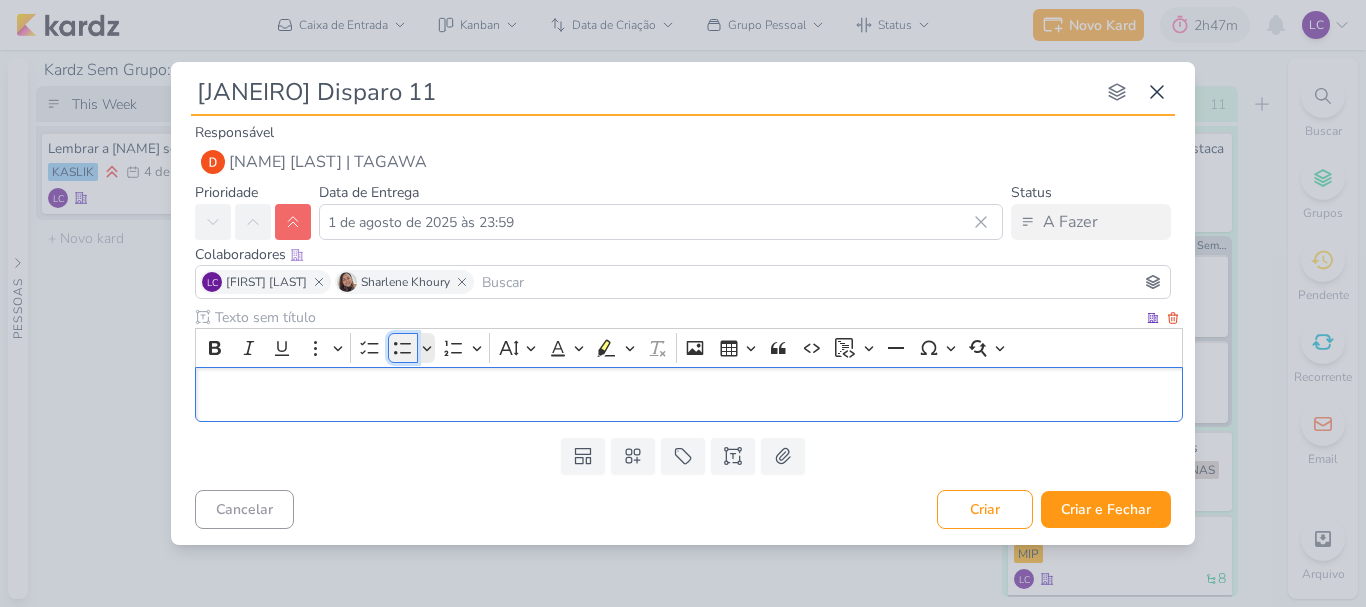 click 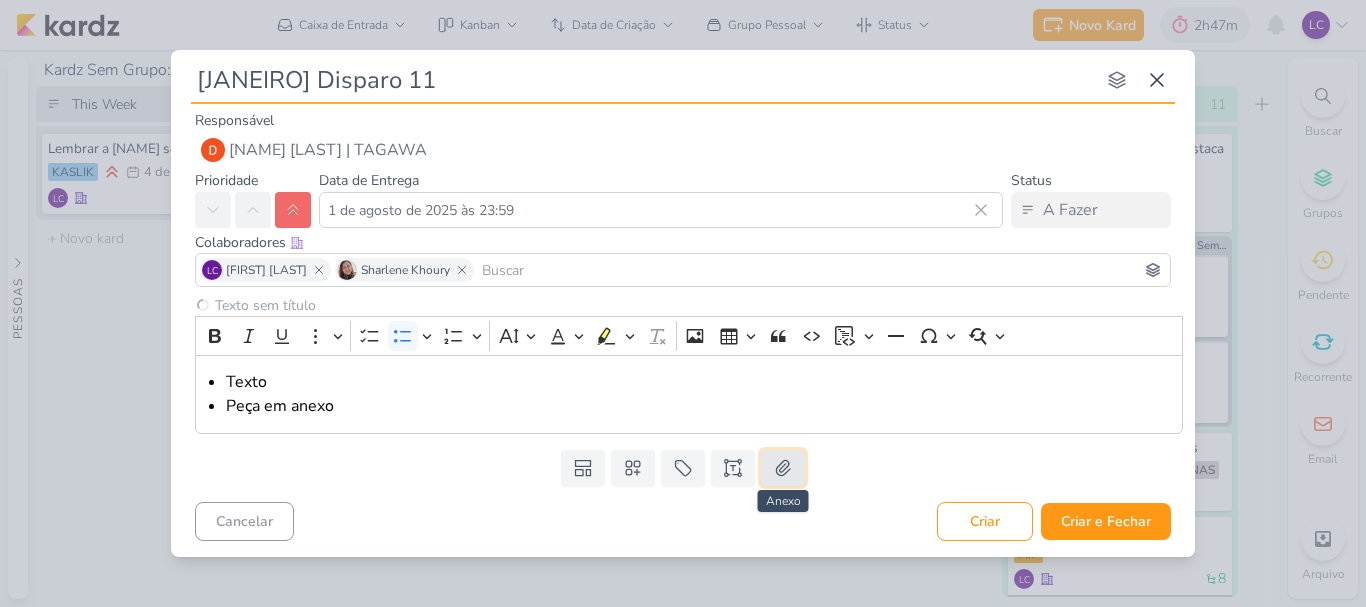 click at bounding box center (783, 468) 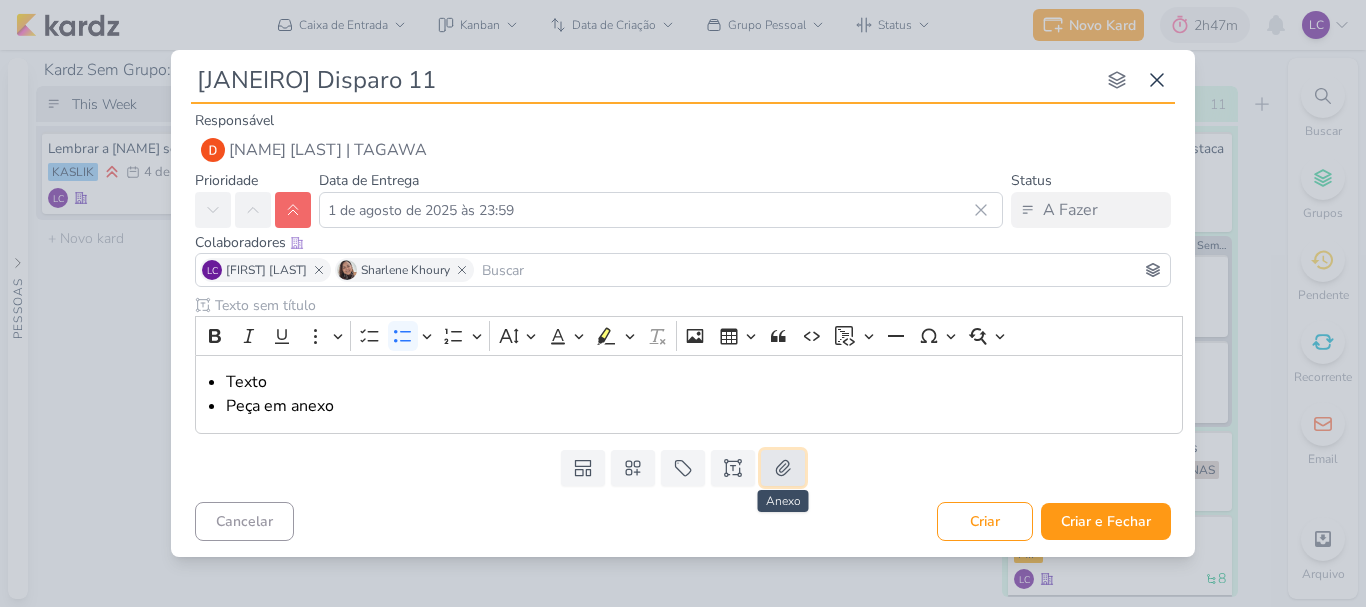 click at bounding box center (783, 468) 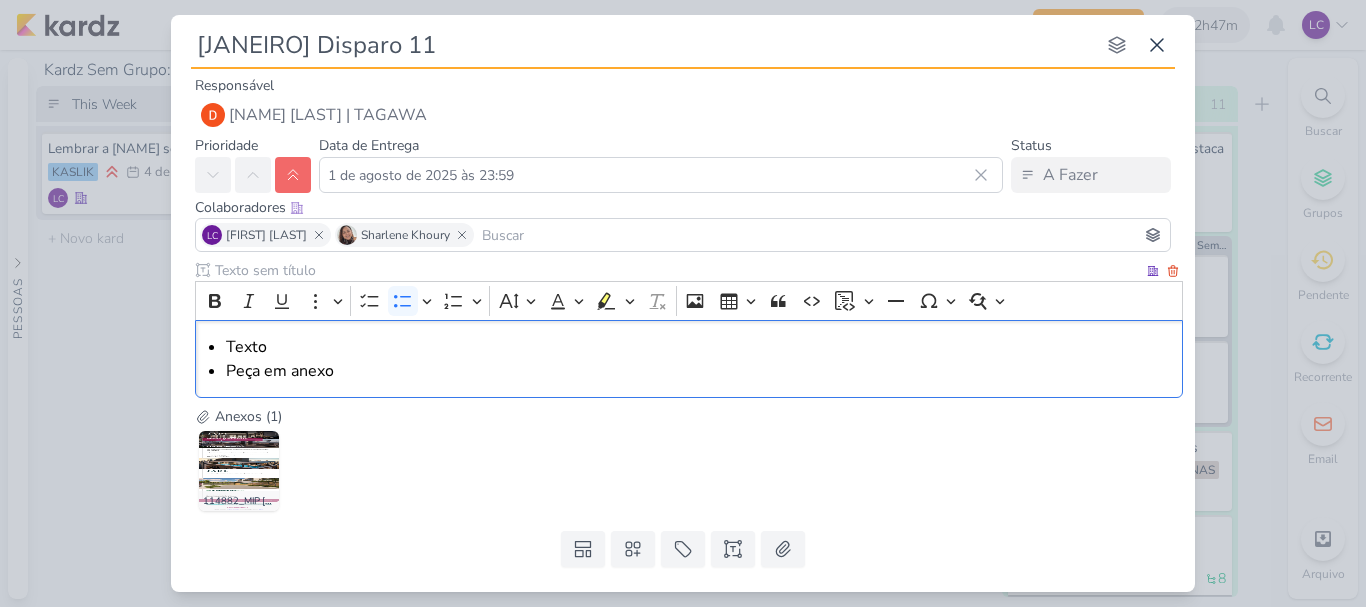 click on "Texto" at bounding box center [699, 347] 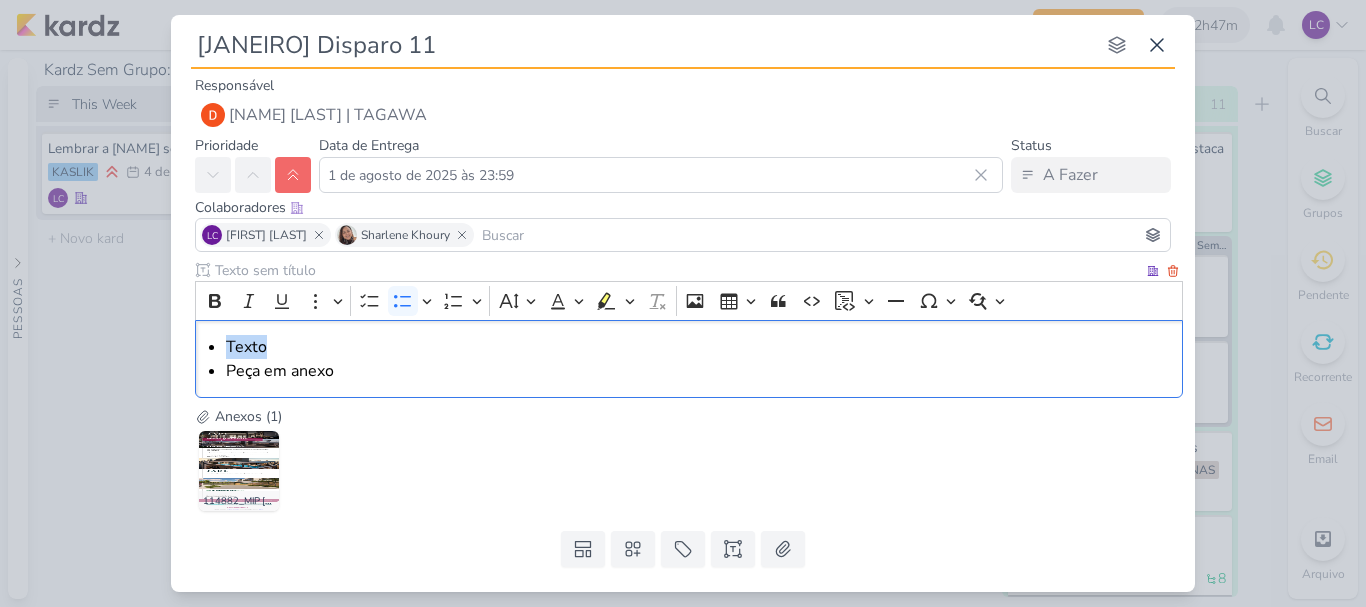 click on "Texto" at bounding box center (699, 347) 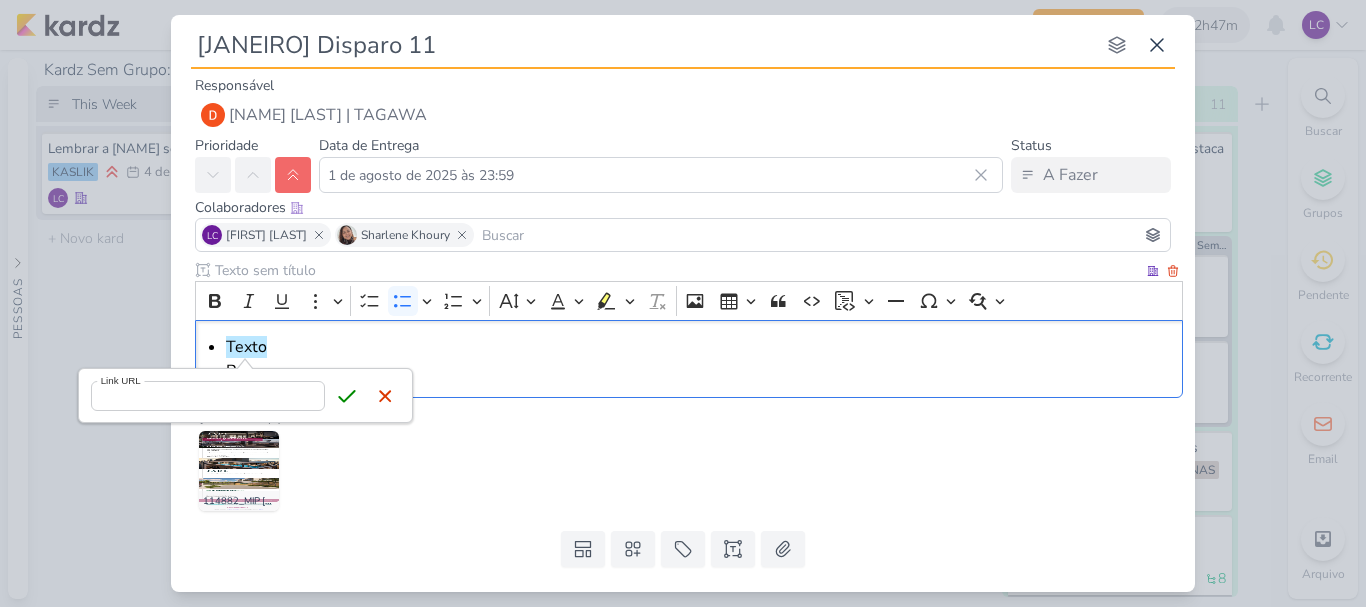 type on "https://docs.google.com/document/d/1MTYzwkeNPnmW89pU3oNntj2bi3CICcf1v0bTL0TR37E/edit?usp=drive_link" 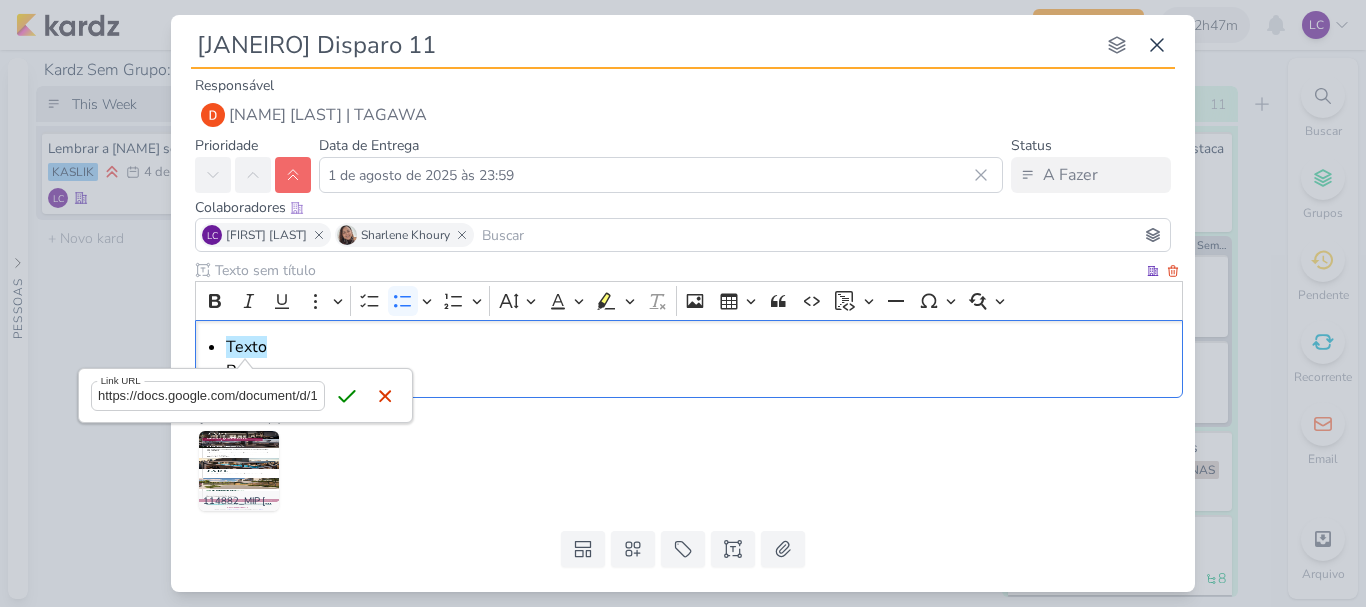 scroll, scrollTop: 0, scrollLeft: 437, axis: horizontal 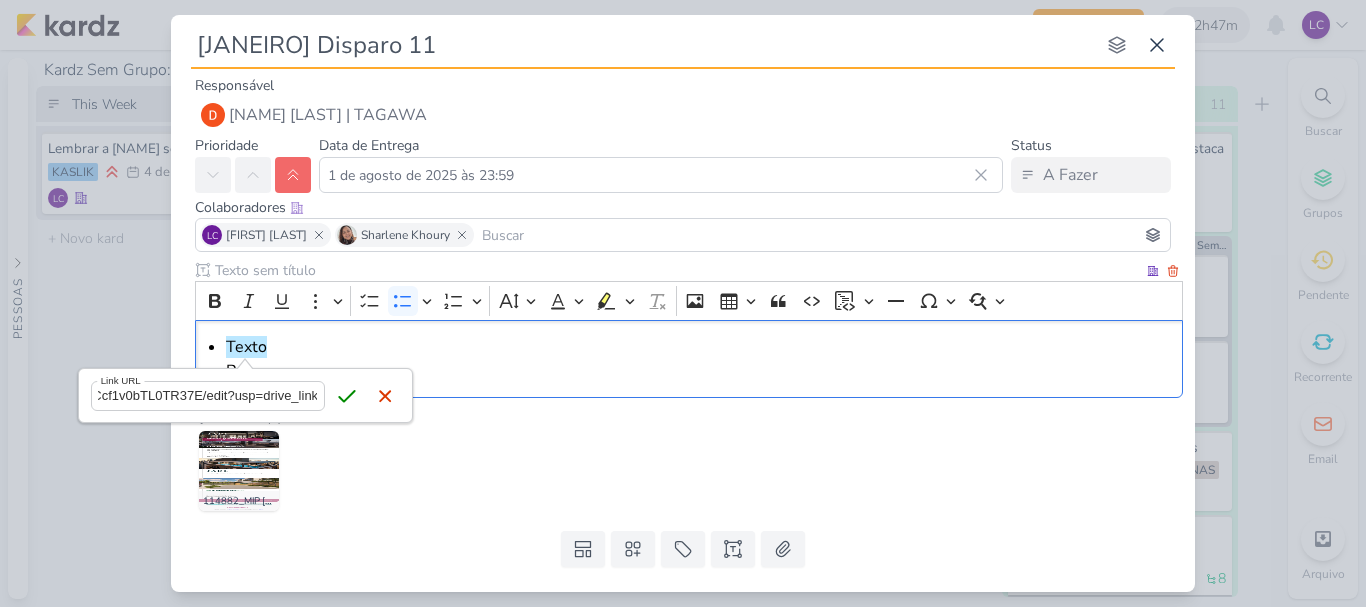 click on "Save" at bounding box center [347, 396] 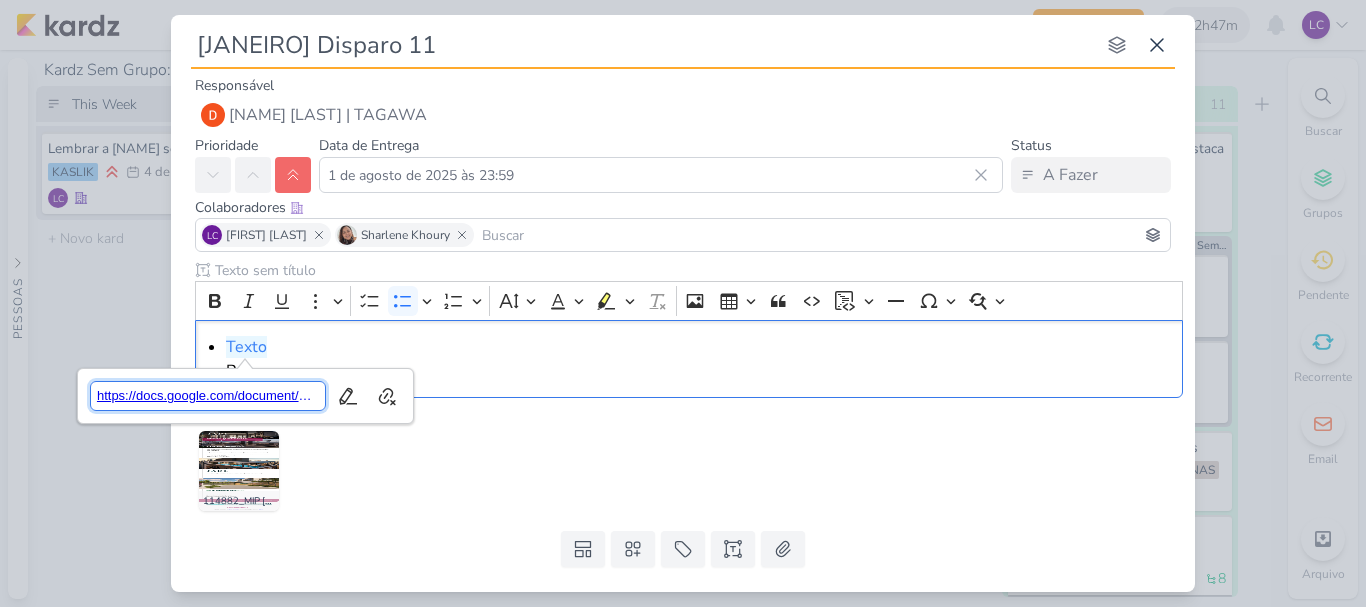 click on "https://docs.google.com/document/d/1MTYzwkeNPnmW89pU3oNntj2bi3CICcf1v0bTL0TR37E/edit?usp=drive_link" at bounding box center (208, 396) 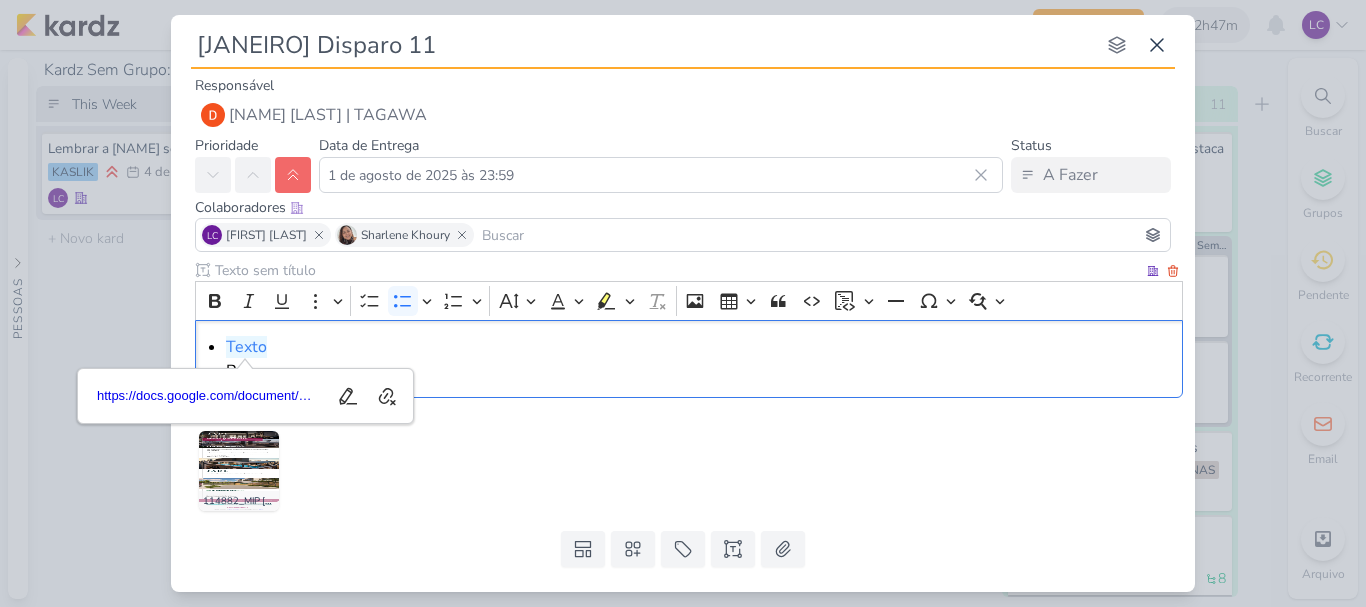 click on "Peça em anexo" at bounding box center (699, 371) 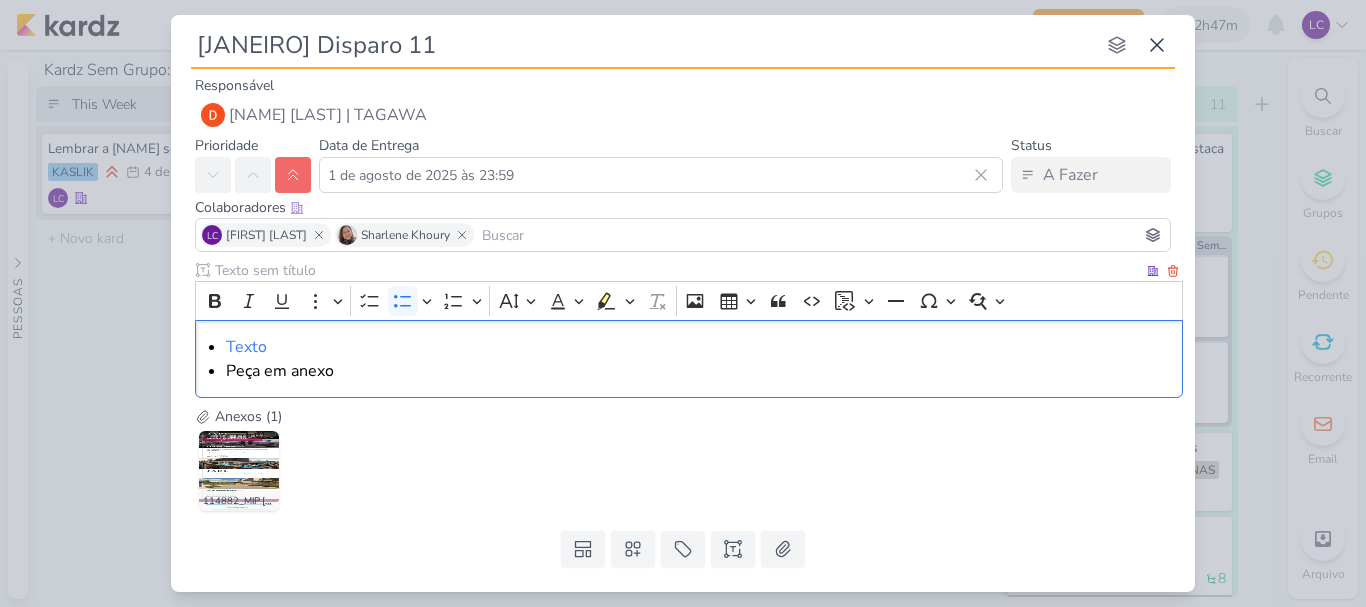 click on "Texto" at bounding box center [699, 347] 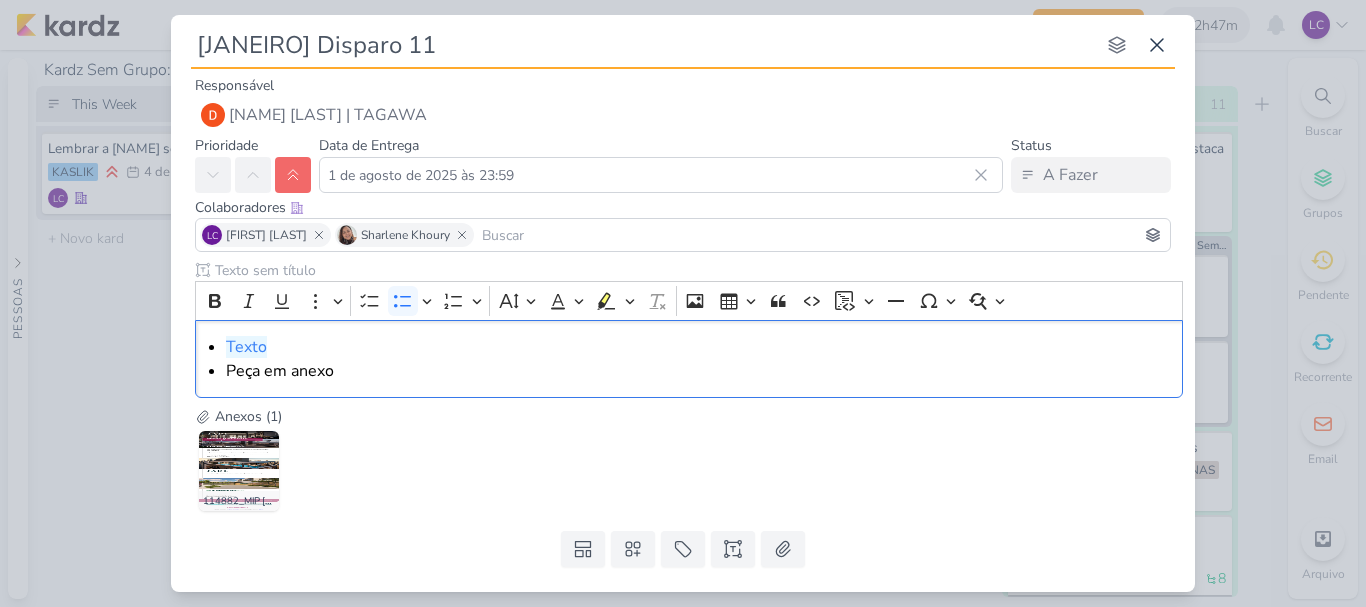 scroll, scrollTop: 46, scrollLeft: 0, axis: vertical 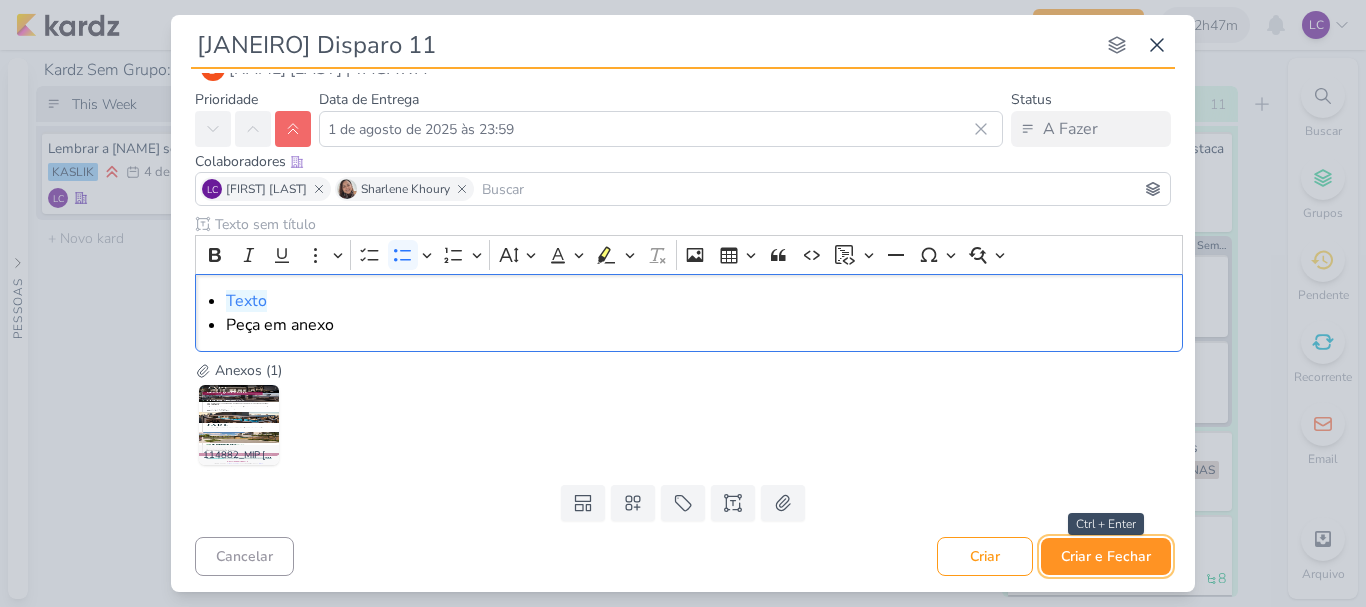 click on "Criar e Fechar" at bounding box center (1106, 556) 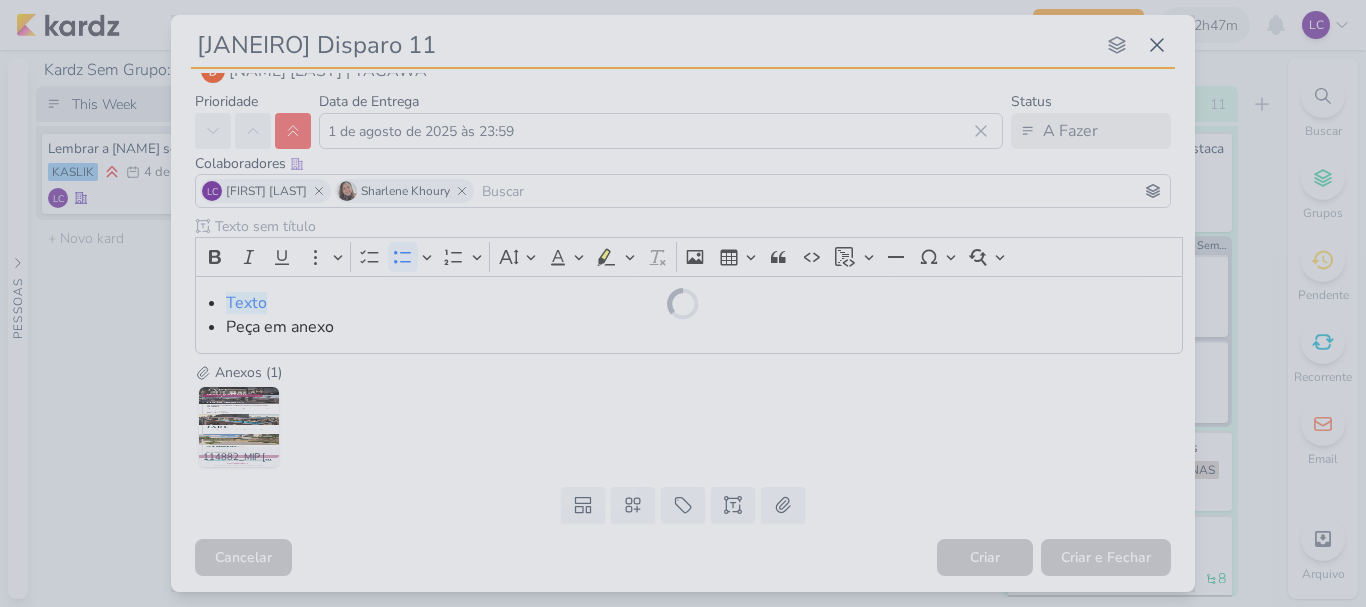 scroll, scrollTop: 44, scrollLeft: 0, axis: vertical 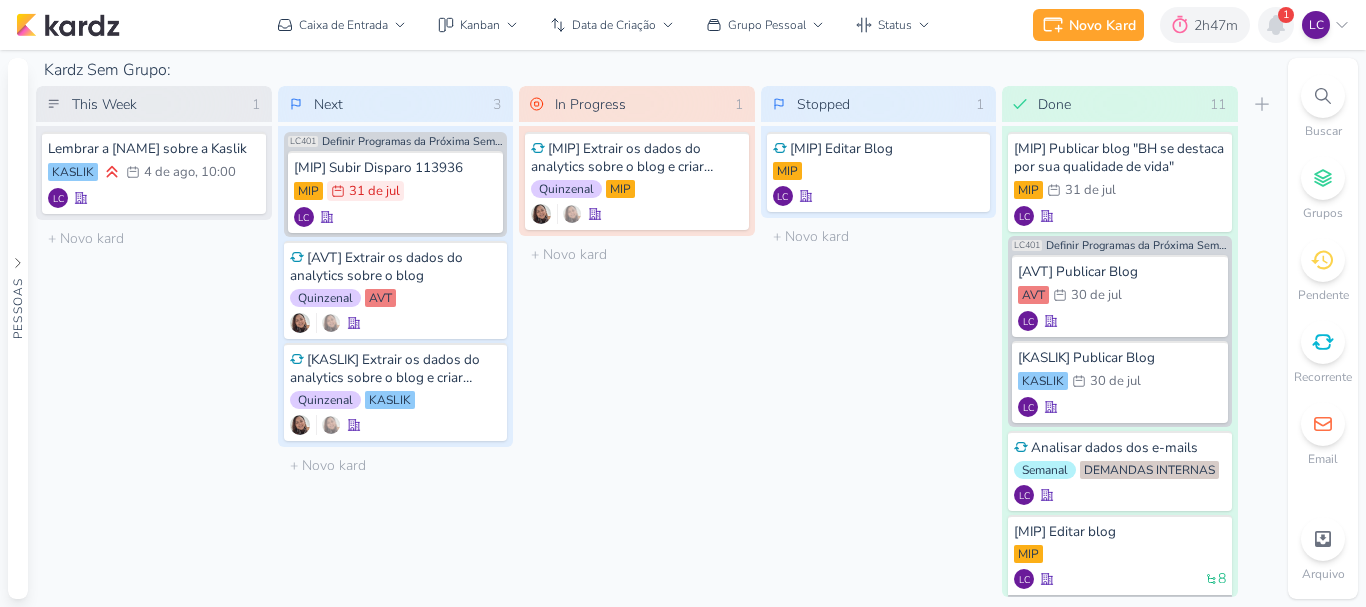 click 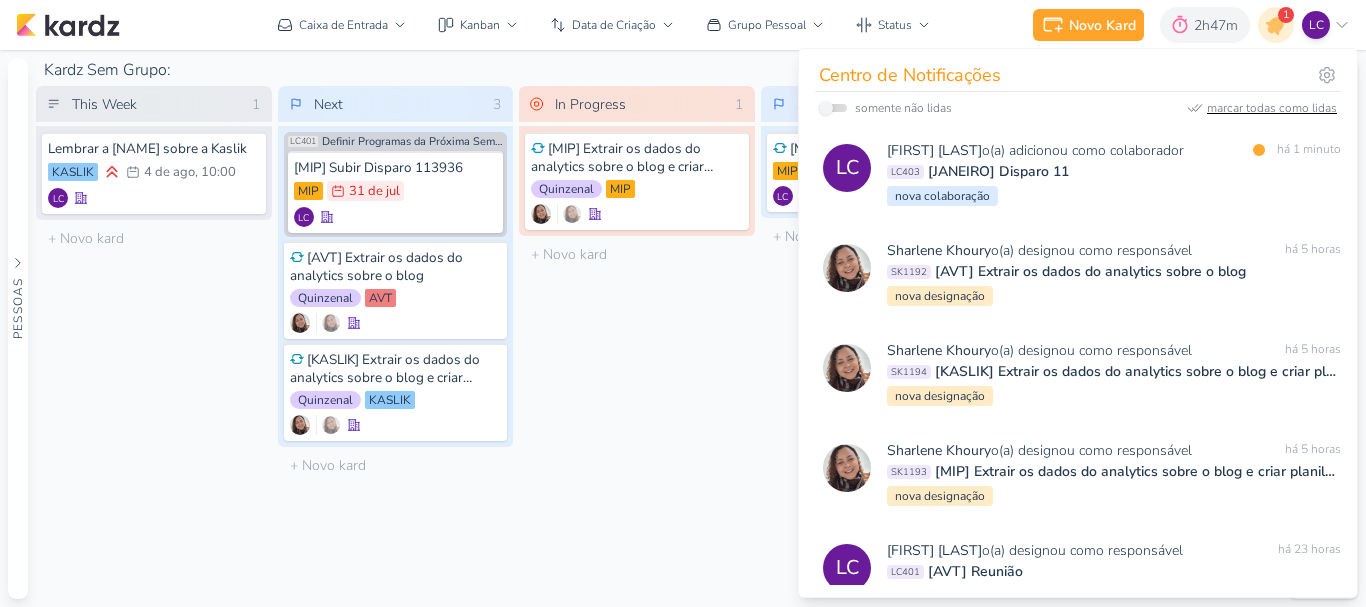 click on "marcar todas como lidas" at bounding box center [1272, 108] 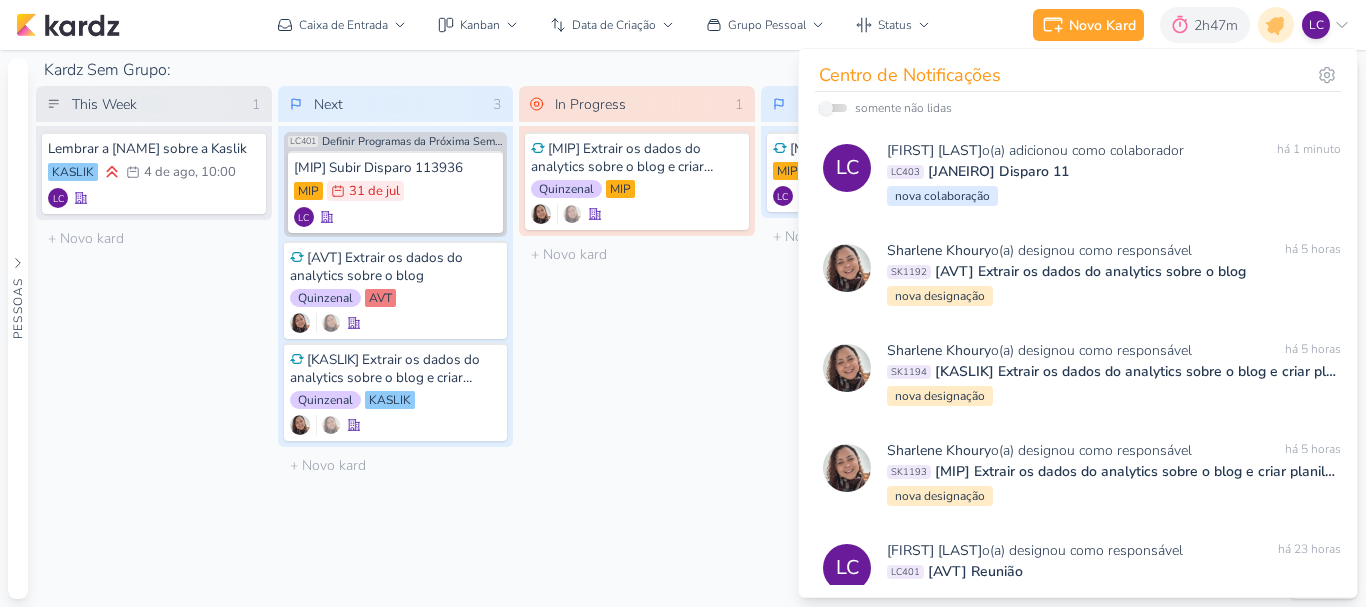 click on "In Progress
1
Mover Para Esquerda
Mover Para Direita
Deletar
[MIP] Extrair os dados do analytics sobre o blog e criar planilha igual AVT
Quinzenal" at bounding box center (637, 341) 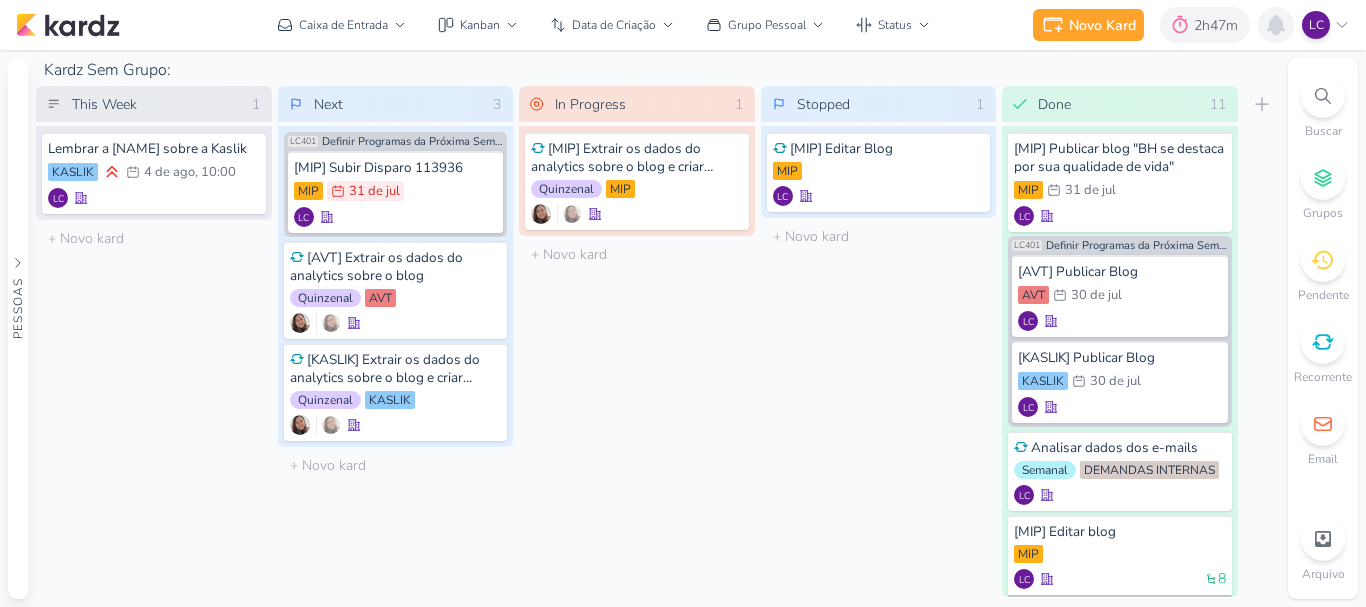 click 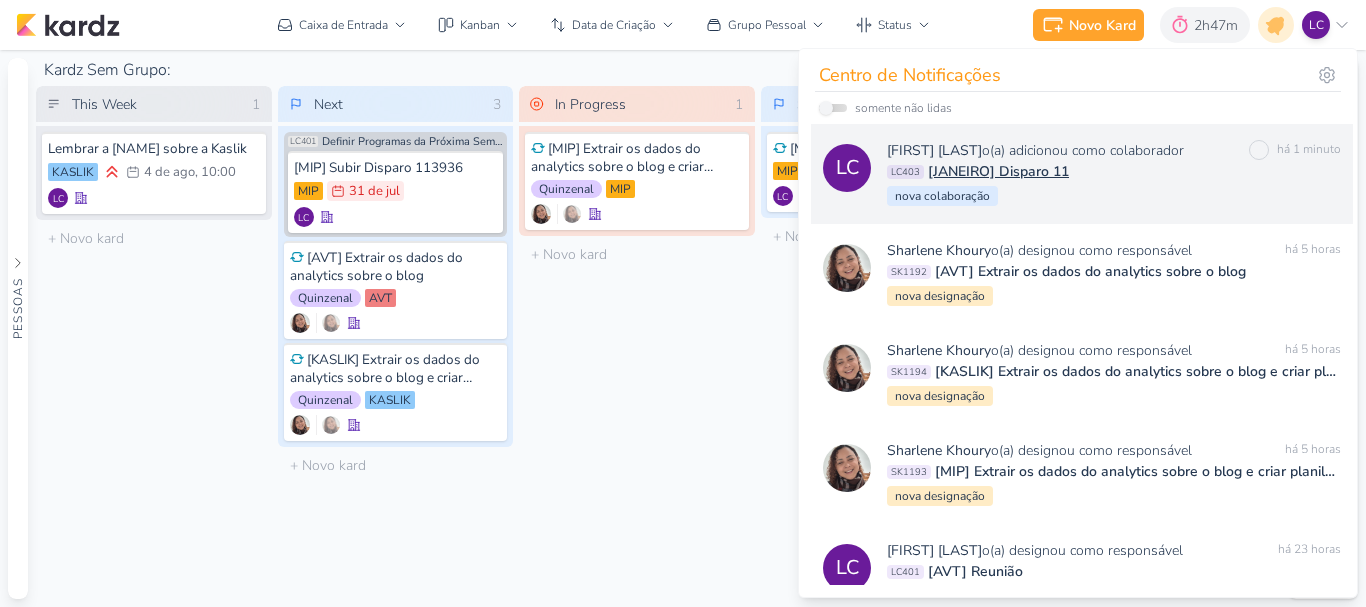 click on "Laís Costa  o(a) adicionou como colaborador" at bounding box center [1035, 150] 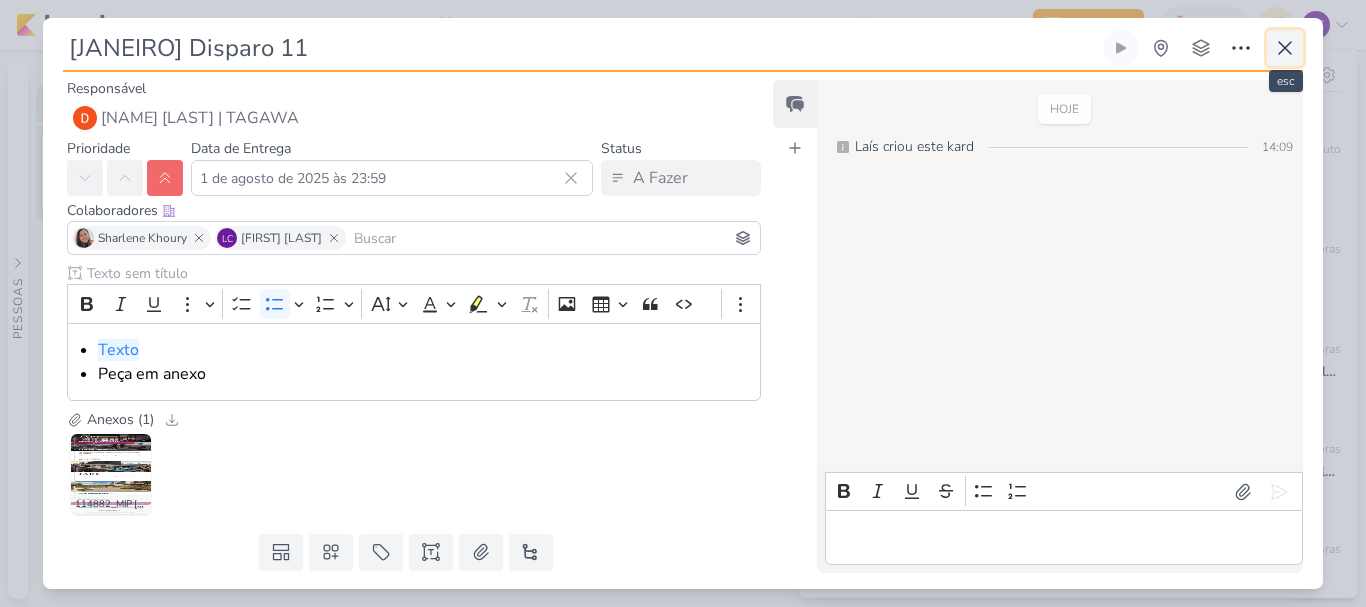 click 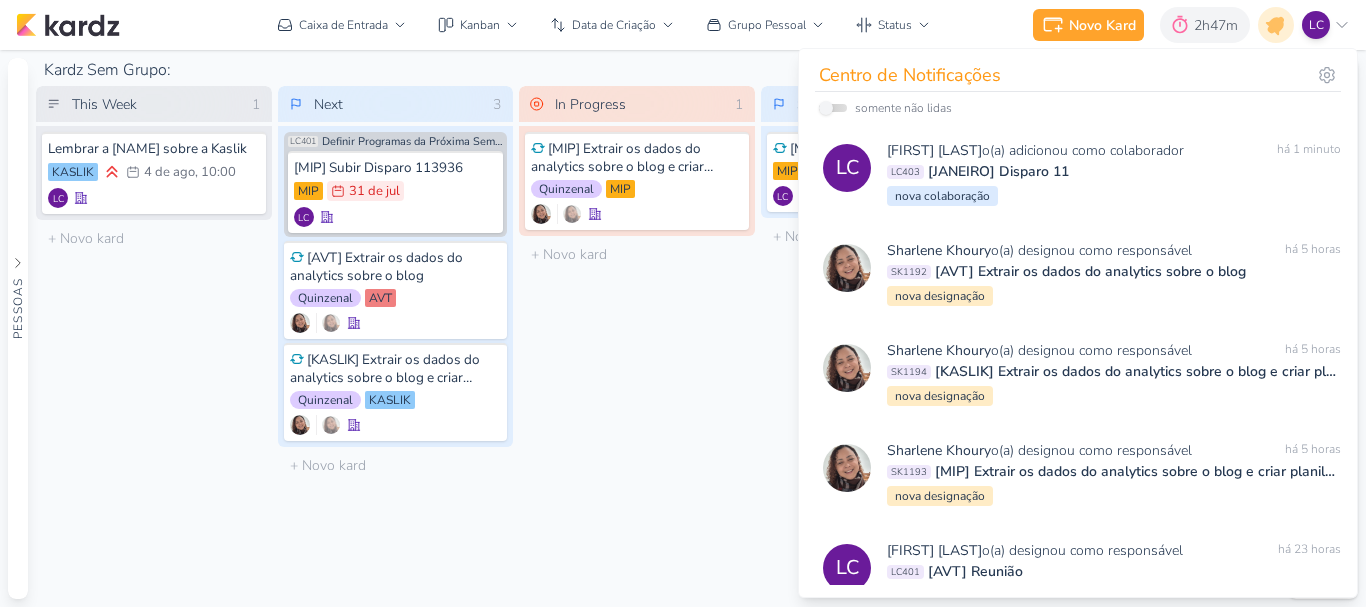 click on "In Progress
1
Mover Para Esquerda
Mover Para Direita
Deletar
[MIP] Extrair os dados do analytics sobre o blog e criar planilha igual AVT
Quinzenal" at bounding box center [637, 341] 